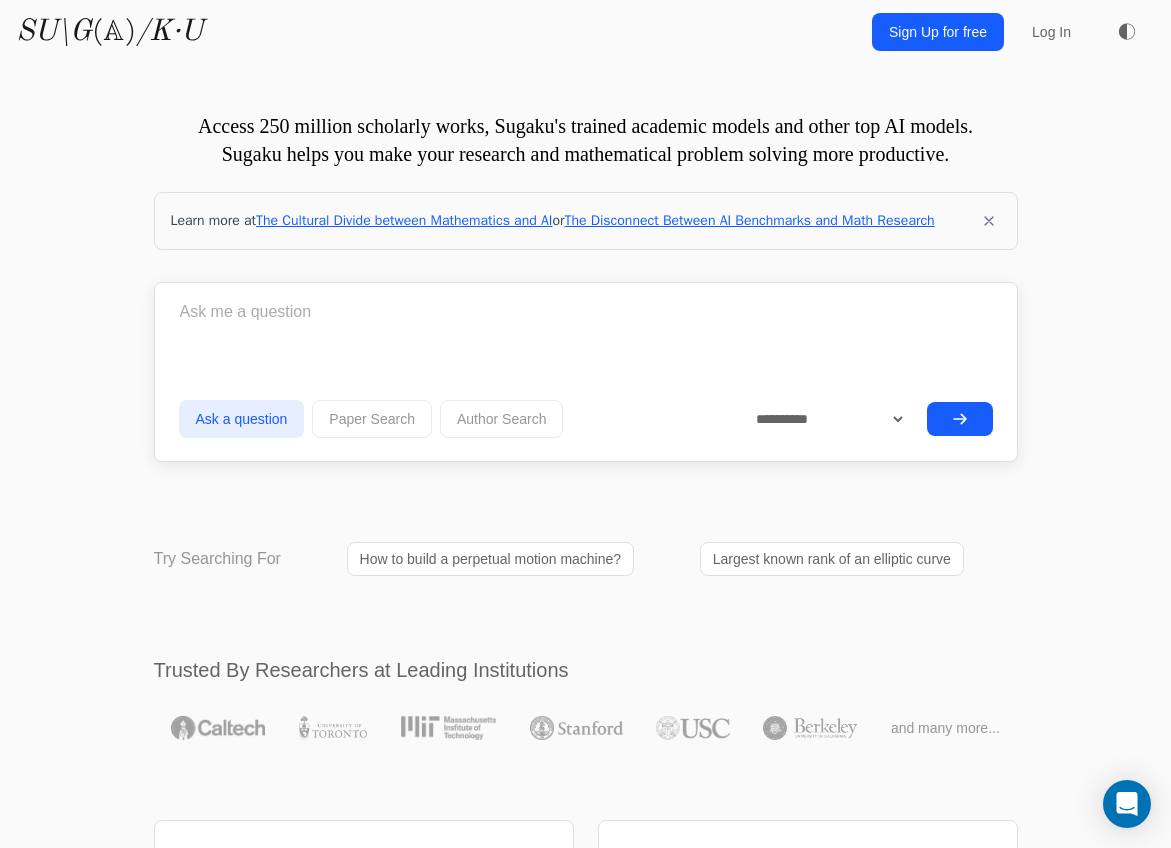 scroll, scrollTop: 0, scrollLeft: 0, axis: both 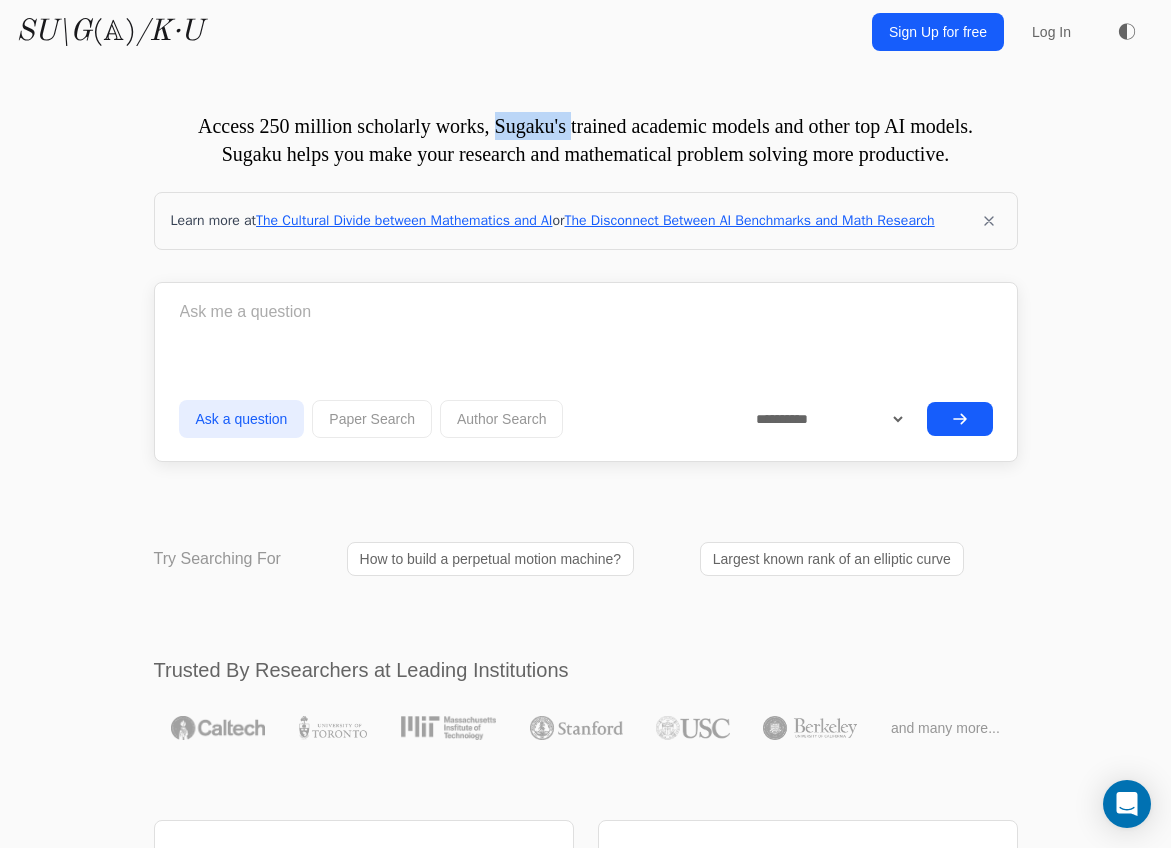 click on "Access 250 million scholarly works, Sugaku's trained academic models and other top AI models.
Sugaku helps you make your research and mathematical problem solving more productive." at bounding box center (586, 140) 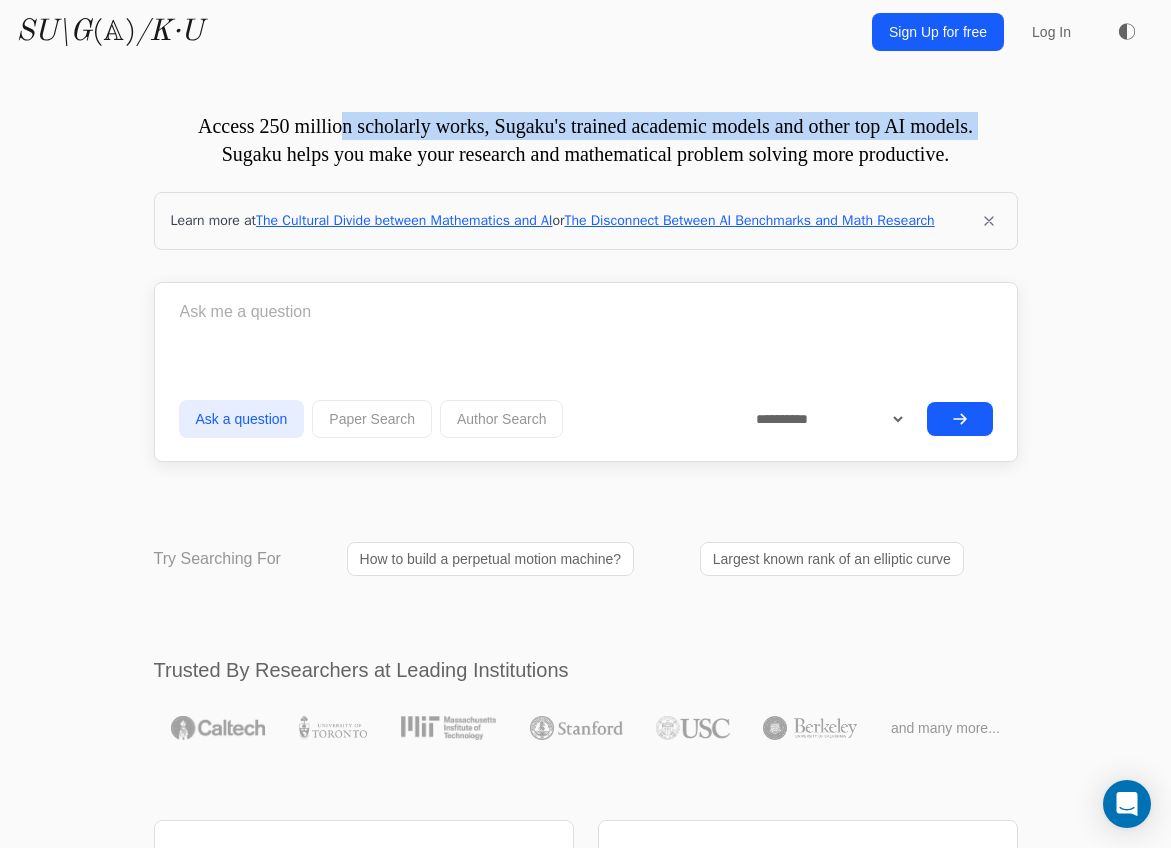 click on "Access 250 million scholarly works, Sugaku's trained academic models and other top AI models.
Sugaku helps you make your research and mathematical problem solving more productive." at bounding box center (586, 140) 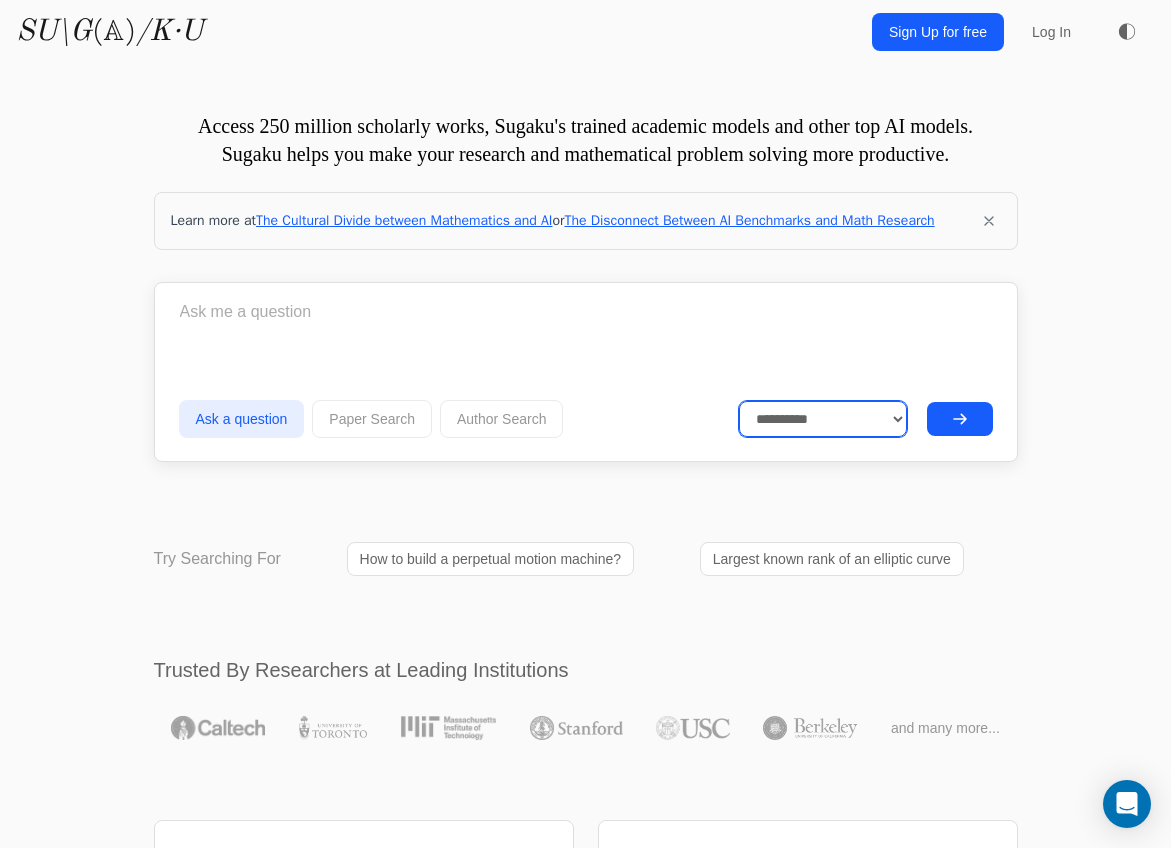 click on "**********" at bounding box center (823, 419) 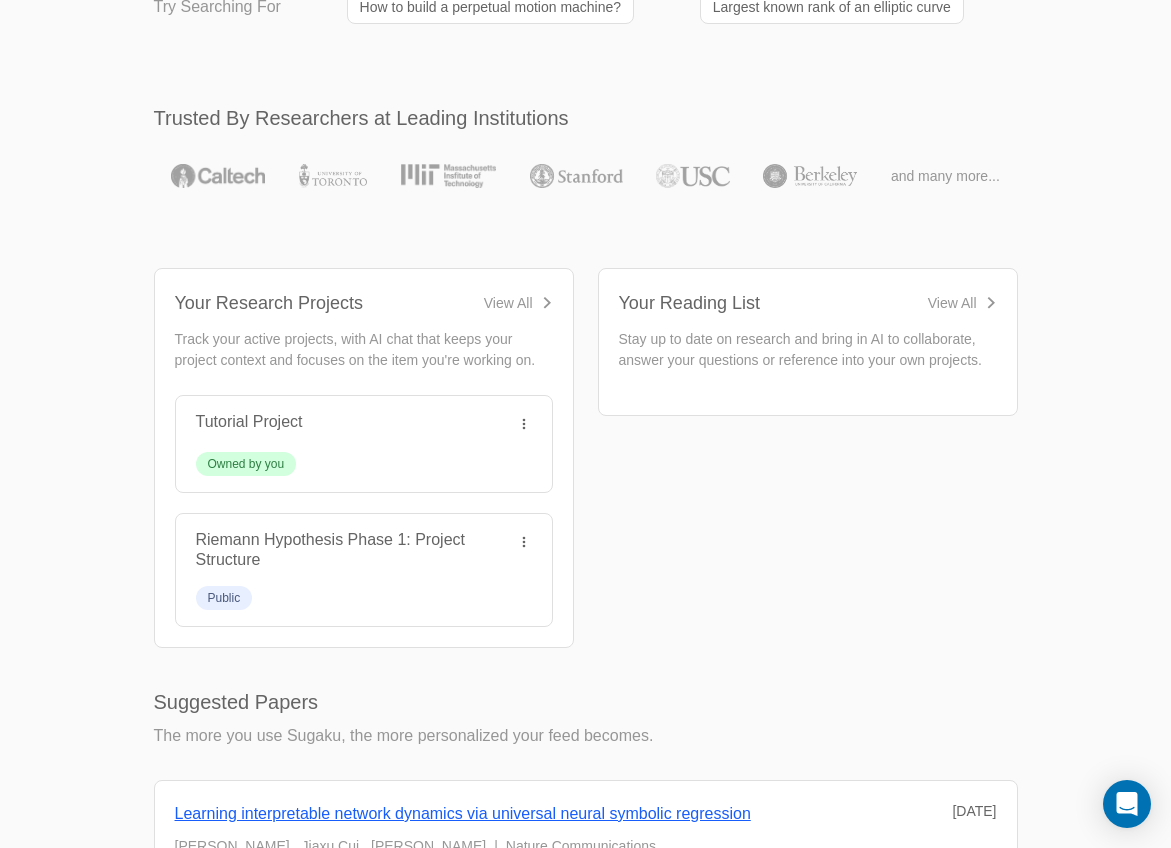 scroll, scrollTop: 0, scrollLeft: 0, axis: both 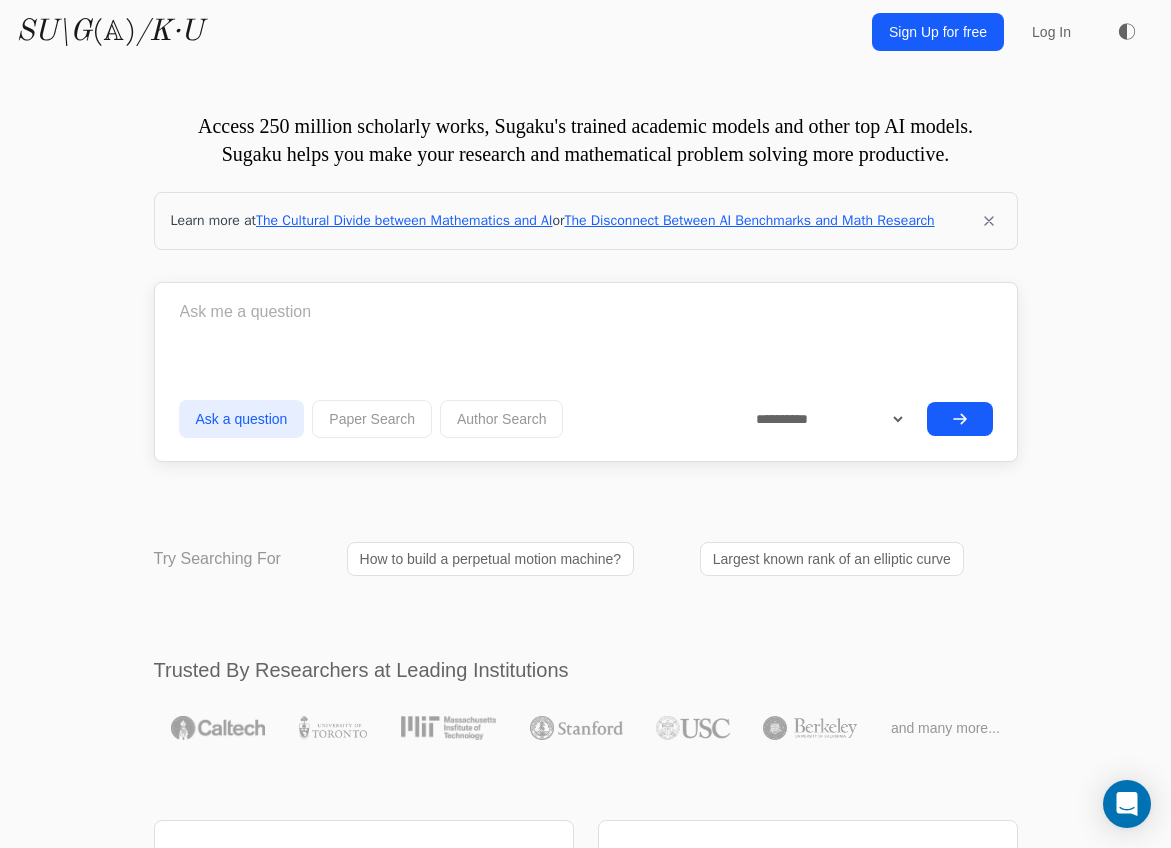 click on "◐" at bounding box center (1127, 32) 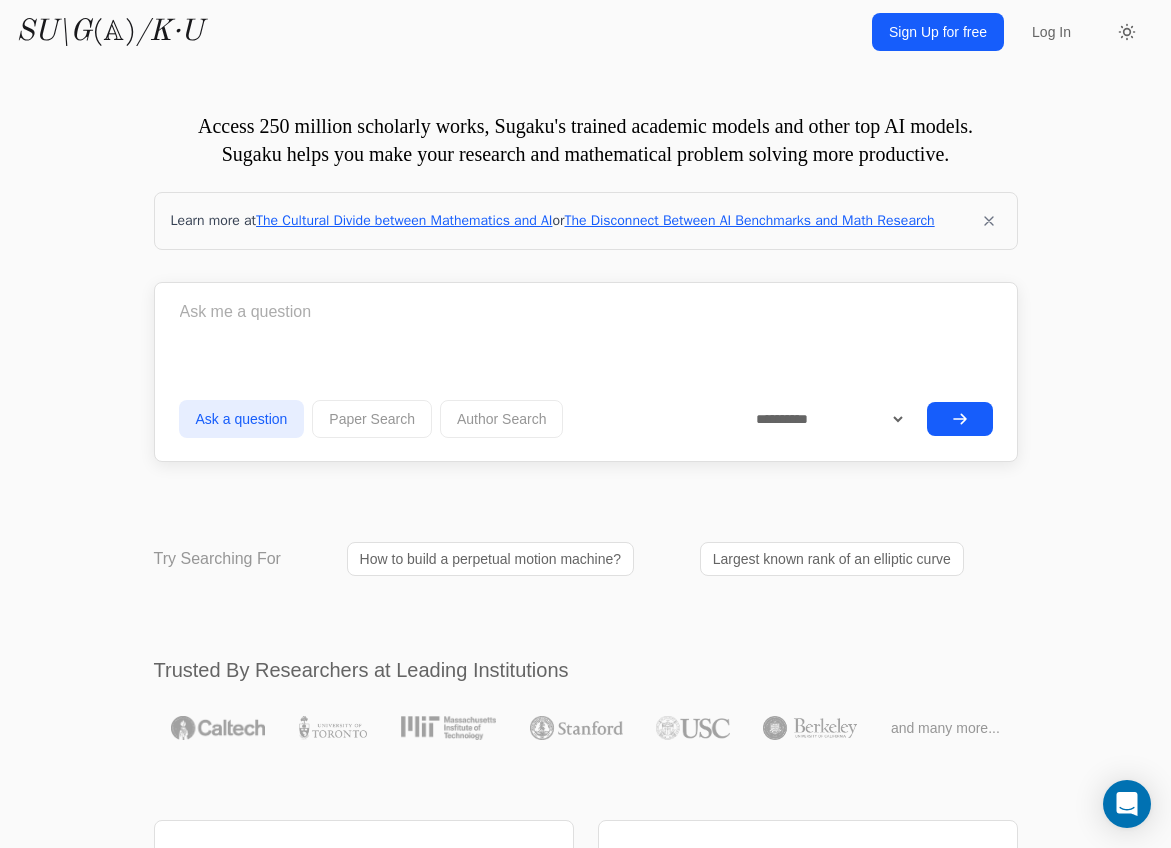 click on "The Disconnect Between AI Benchmarks and Math Research" at bounding box center [749, 220] 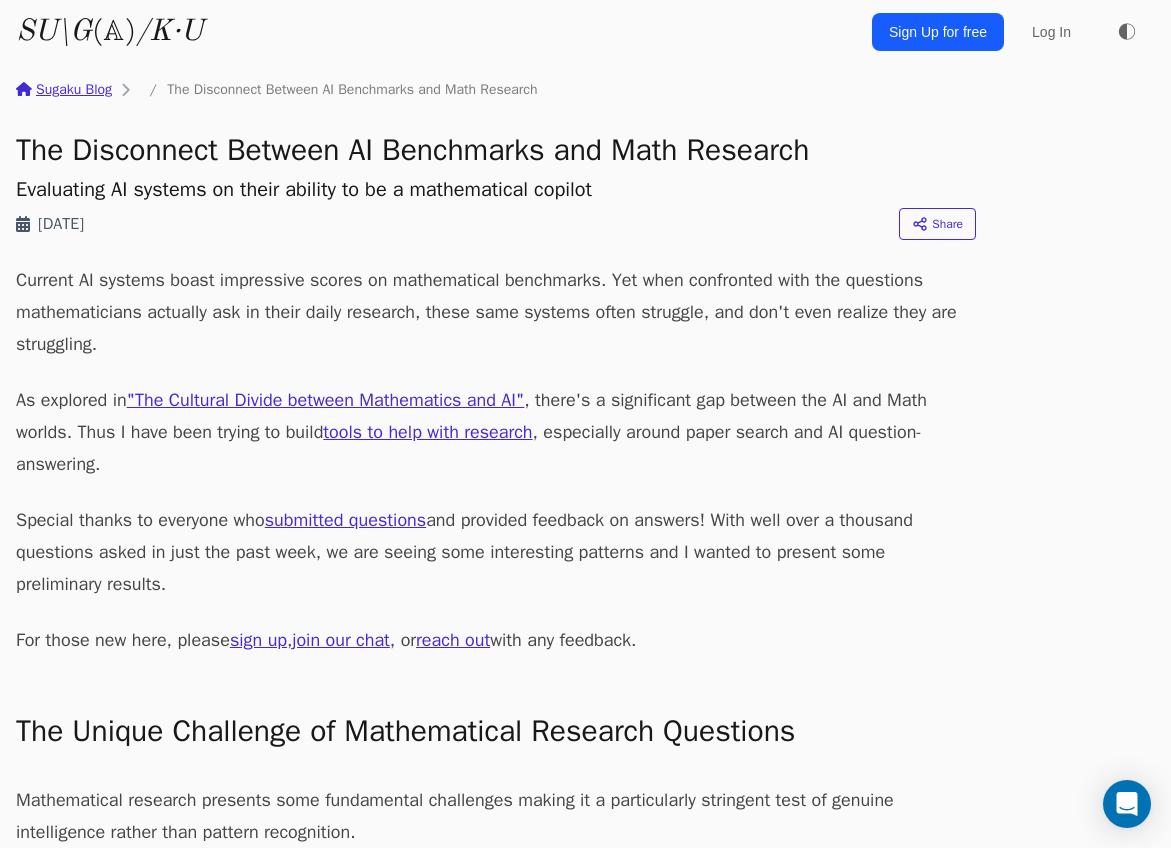 scroll, scrollTop: 0, scrollLeft: 0, axis: both 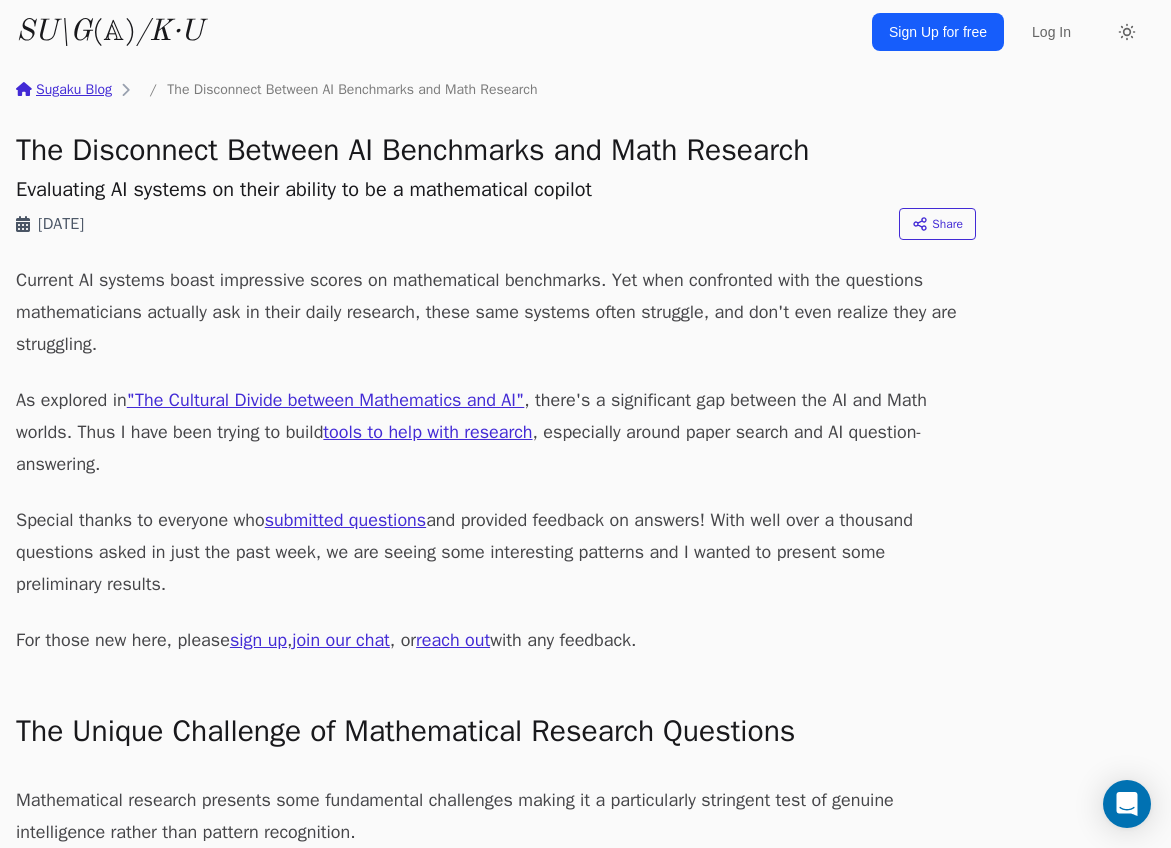 click on "Sugaku Blog" at bounding box center [64, 90] 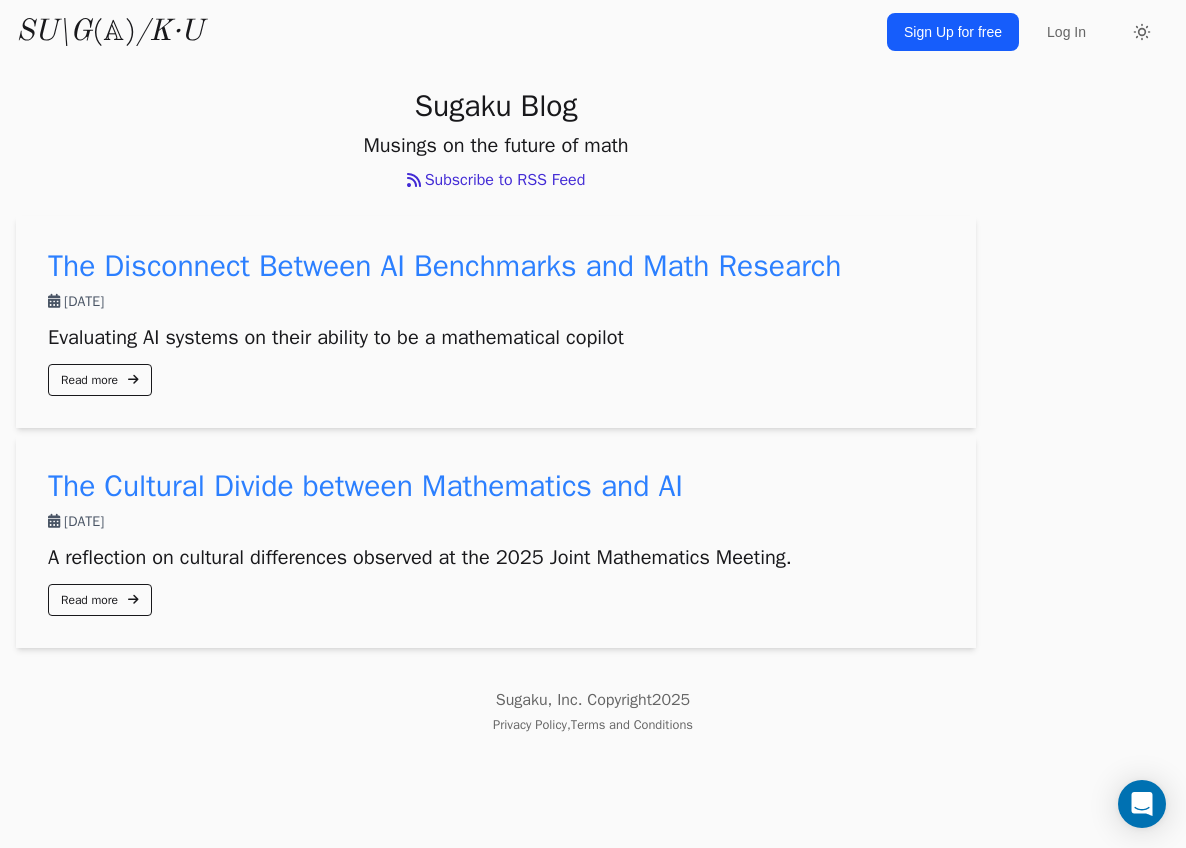 scroll, scrollTop: 0, scrollLeft: 0, axis: both 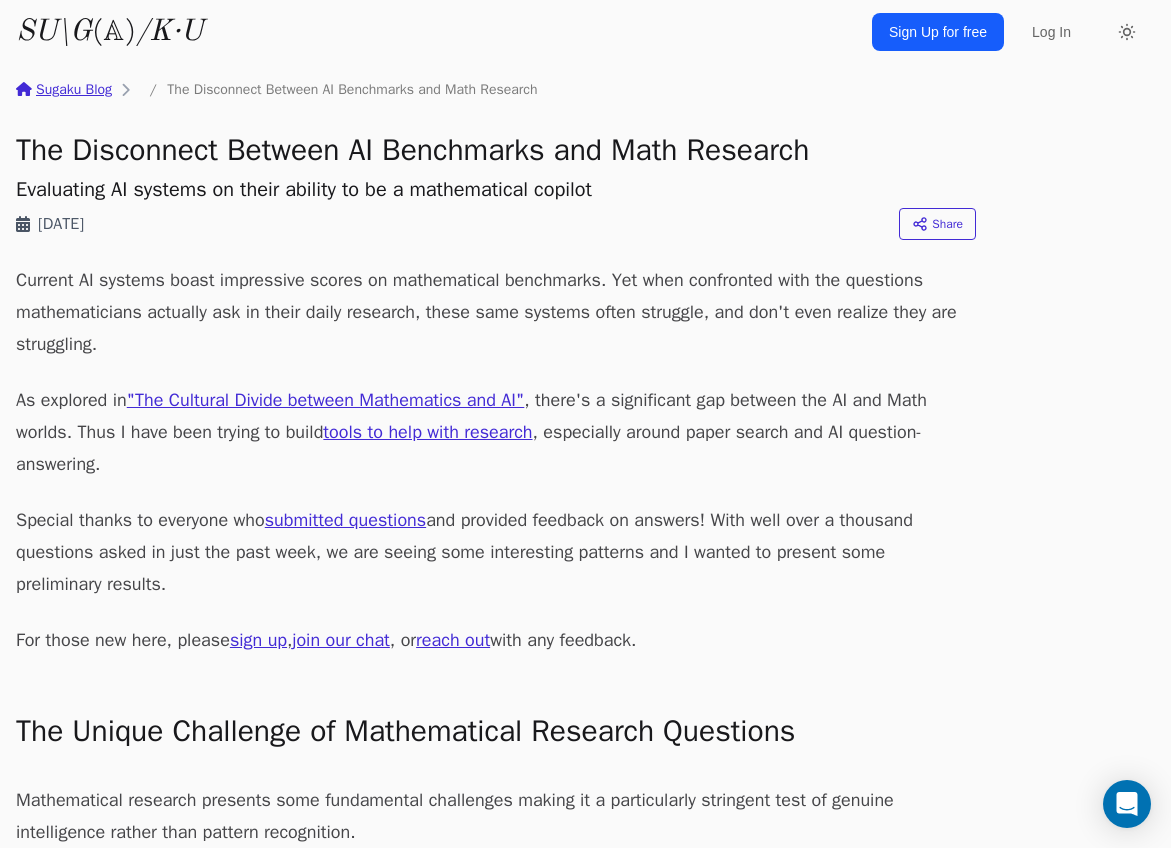 click on "Current AI systems boast impressive scores on mathematical benchmarks. Yet when confronted with the questions mathematicians actually ask in their daily research, these same systems often struggle, and don't even realize they are struggling." at bounding box center [496, 312] 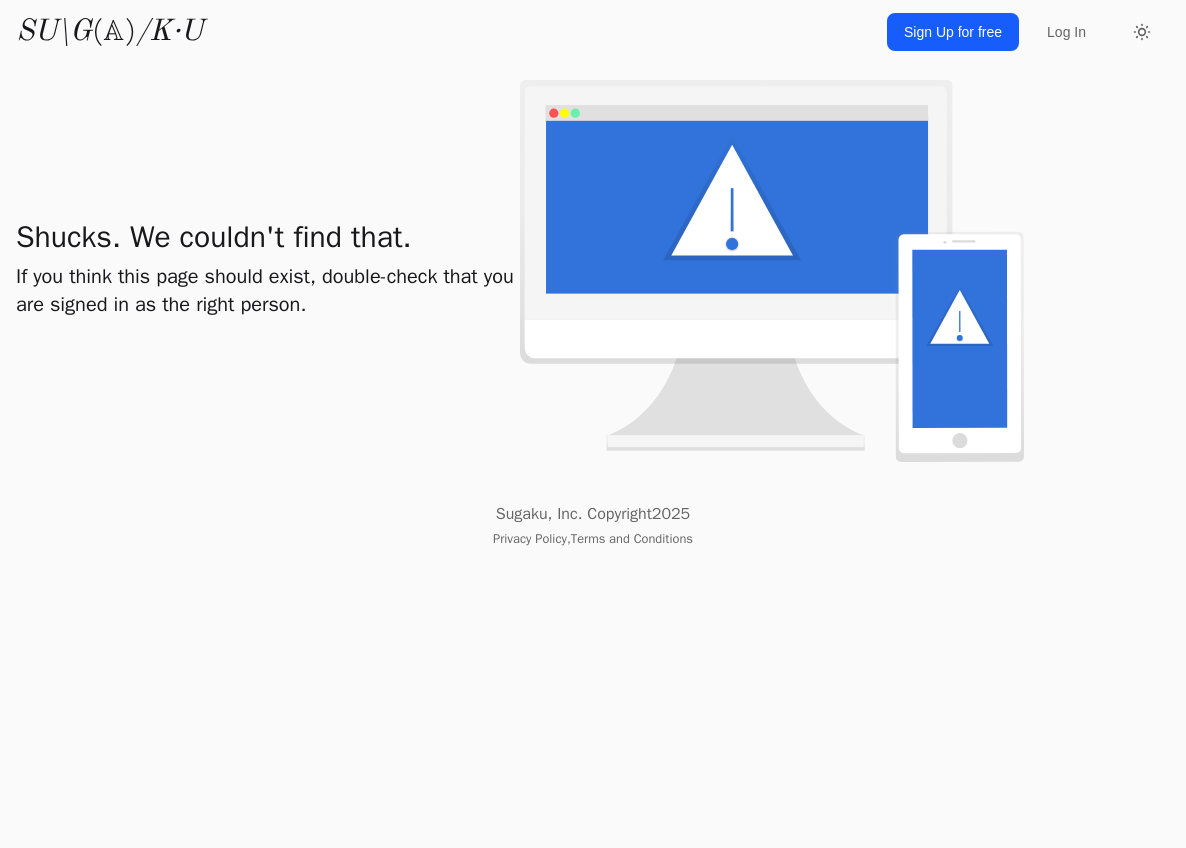 scroll, scrollTop: 0, scrollLeft: 0, axis: both 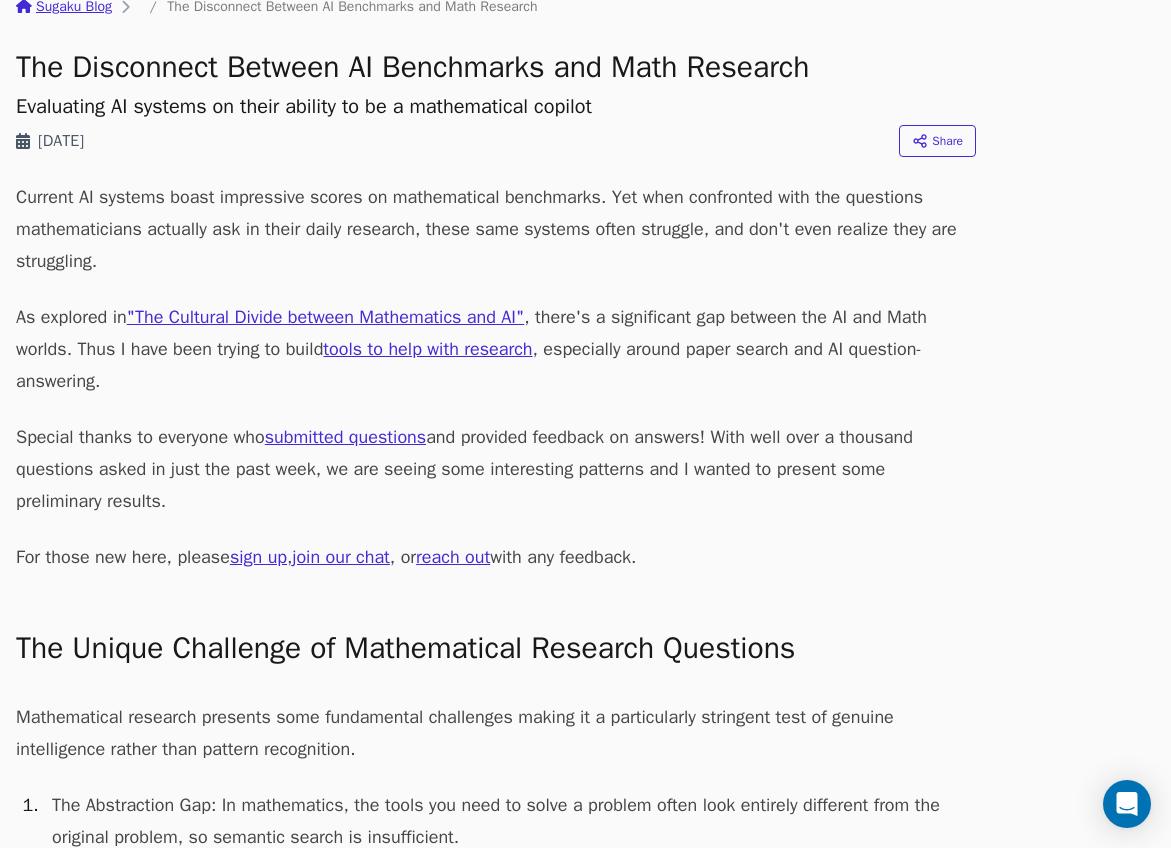 click on "Current AI systems boast impressive scores on mathematical benchmarks. Yet when confronted with the questions mathematicians actually ask in their daily research, these same systems often struggle, and don't even realize they are struggling." at bounding box center (496, 229) 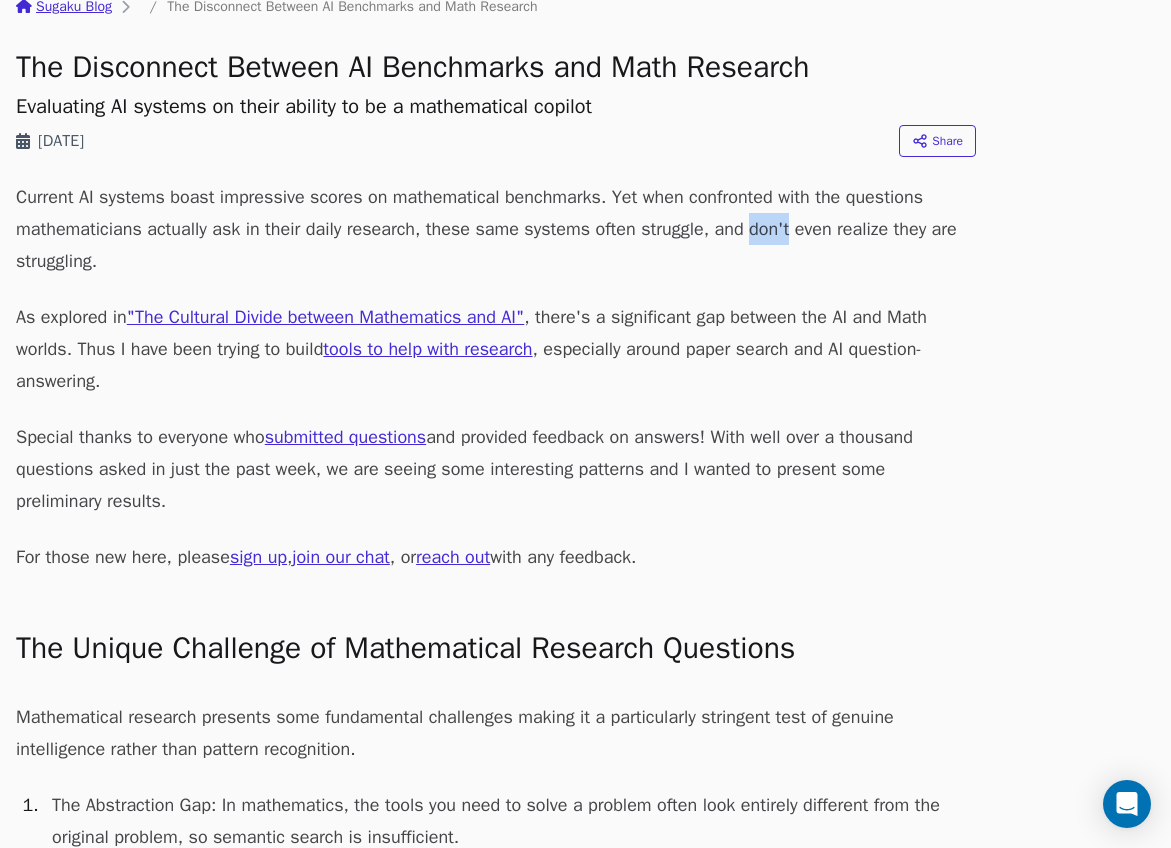 click on "Current AI systems boast impressive scores on mathematical benchmarks. Yet when confronted with the questions mathematicians actually ask in their daily research, these same systems often struggle, and don't even realize they are struggling." at bounding box center (496, 229) 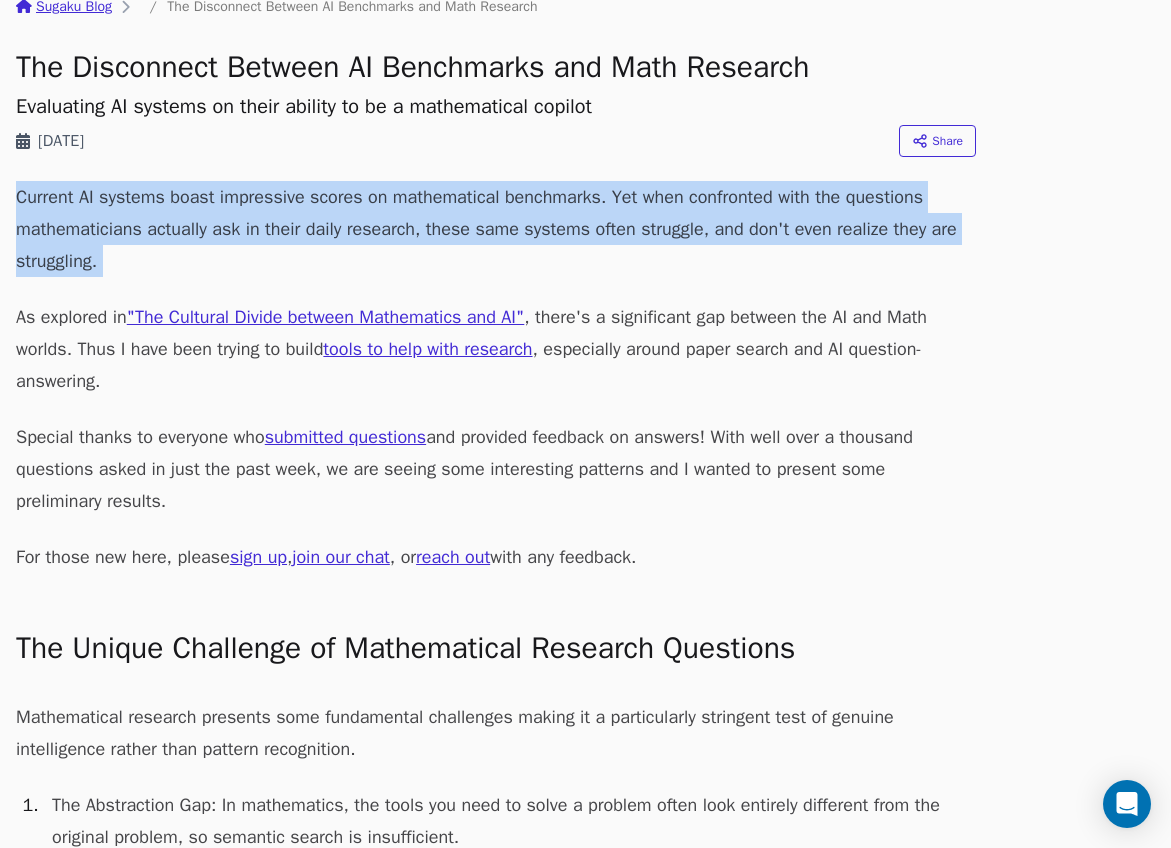 click on "Current AI systems boast impressive scores on mathematical benchmarks. Yet when confronted with the questions mathematicians actually ask in their daily research, these same systems often struggle, and don't even realize they are struggling." at bounding box center [496, 229] 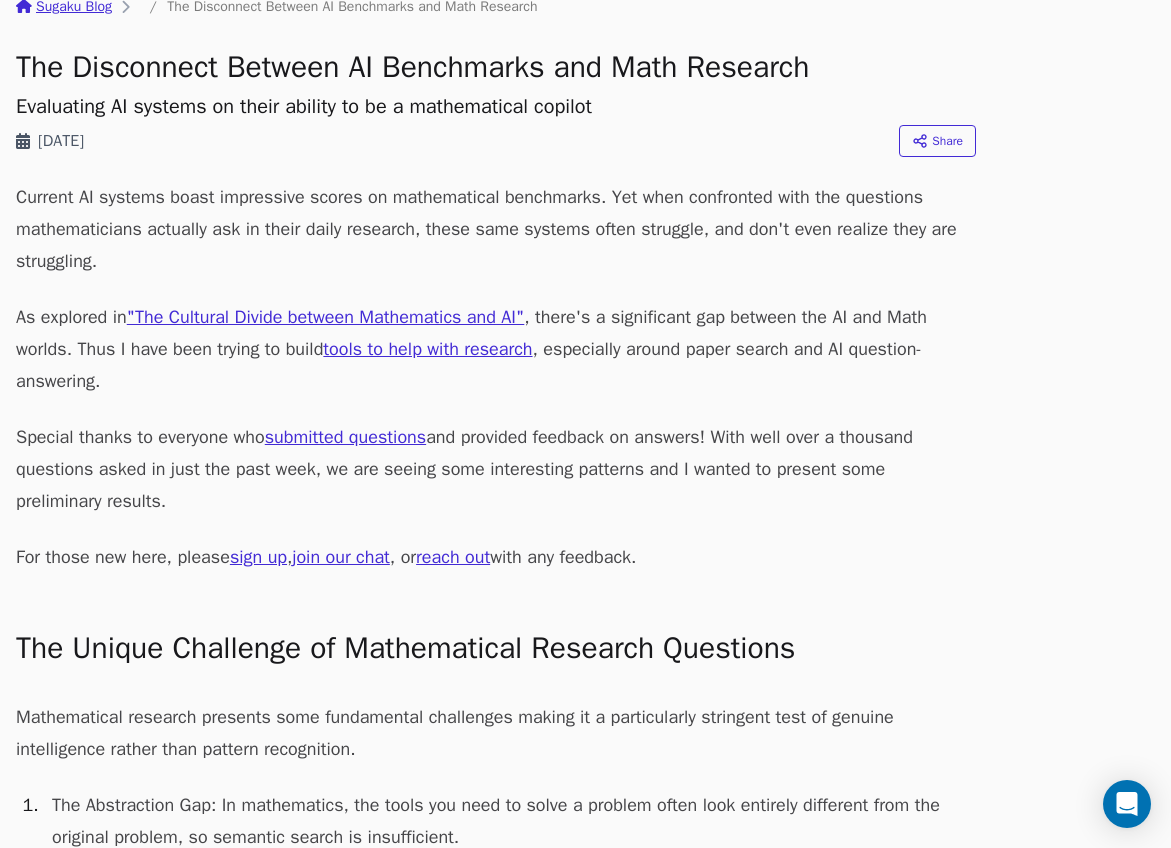 click on "As explored in  "The Cultural Divide between Mathematics and AI" , there's a significant gap between the AI and Math worlds. Thus I have been trying to build  tools to help with research , especially around paper search and AI question-answering." at bounding box center (496, 349) 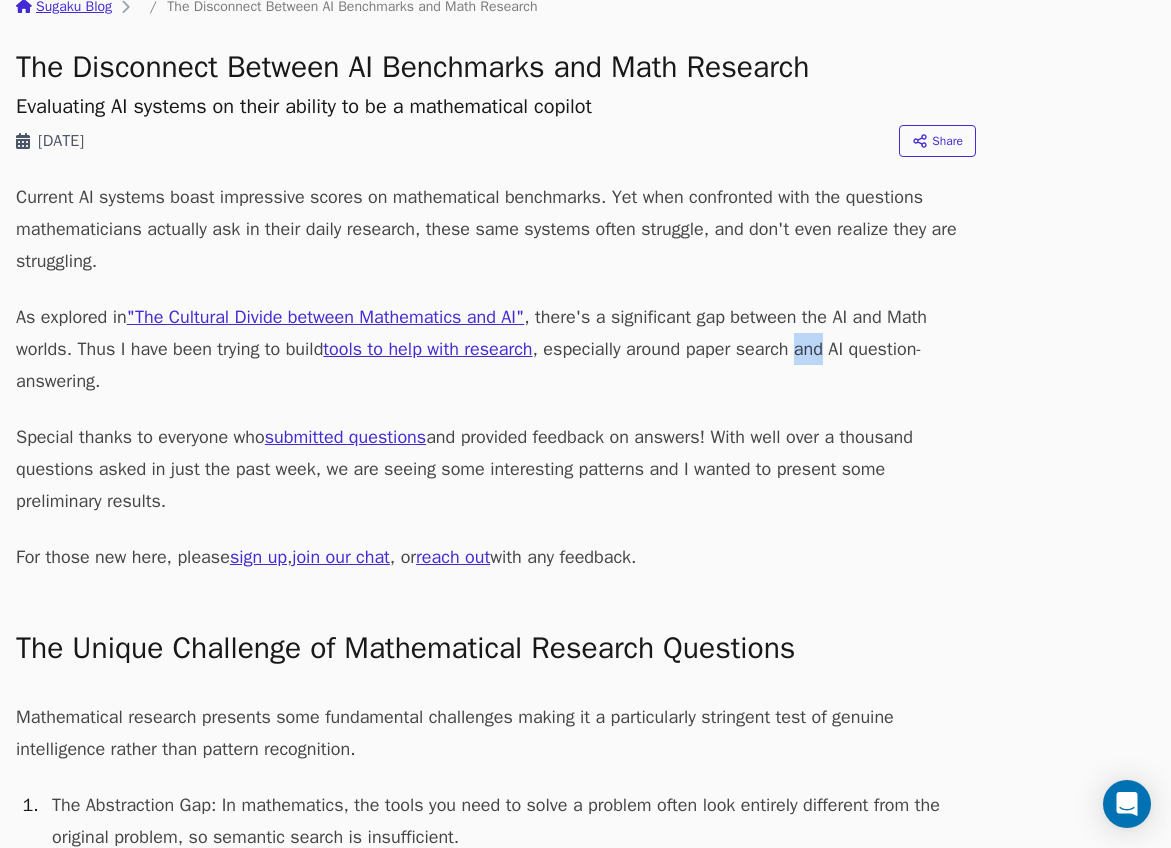 click on "As explored in  "The Cultural Divide between Mathematics and AI" , there's a significant gap between the AI and Math worlds. Thus I have been trying to build  tools to help with research , especially around paper search and AI question-answering." at bounding box center (496, 349) 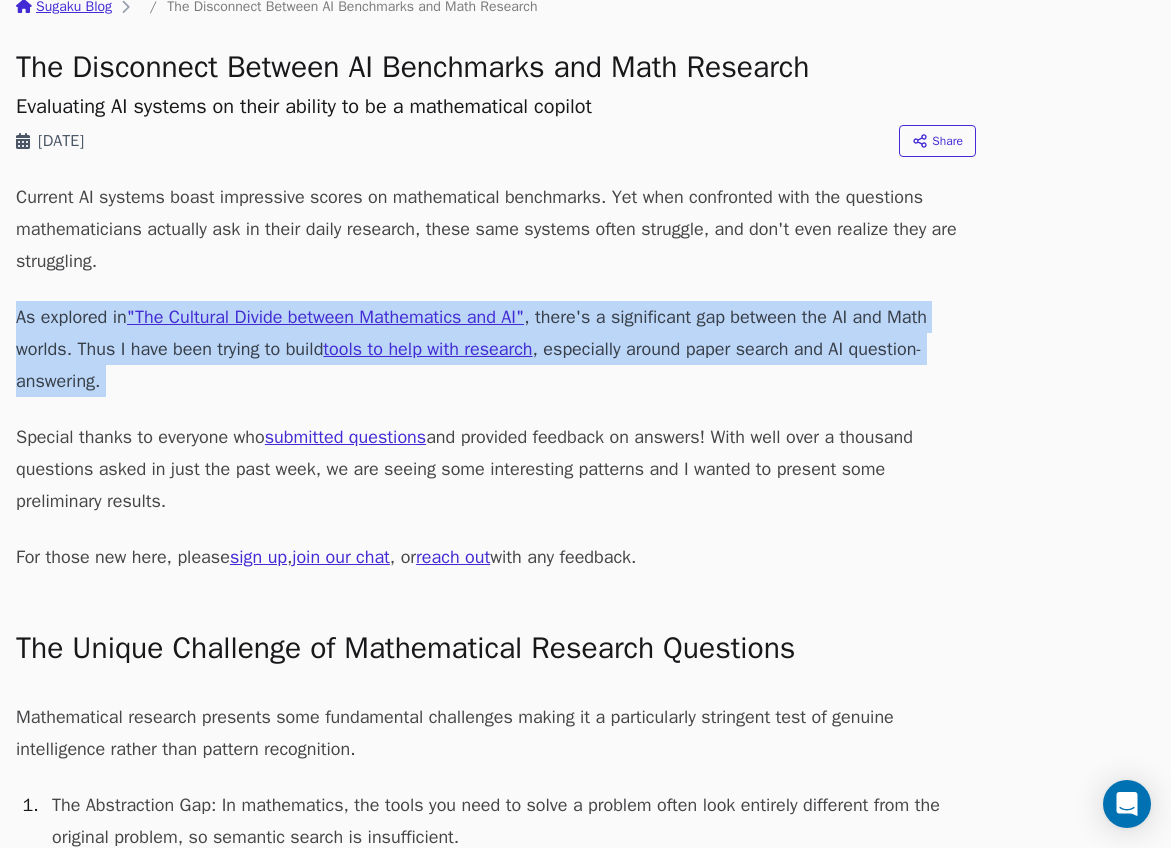 click on "As explored in  "The Cultural Divide between Mathematics and AI" , there's a significant gap between the AI and Math worlds. Thus I have been trying to build  tools to help with research , especially around paper search and AI question-answering." at bounding box center (496, 349) 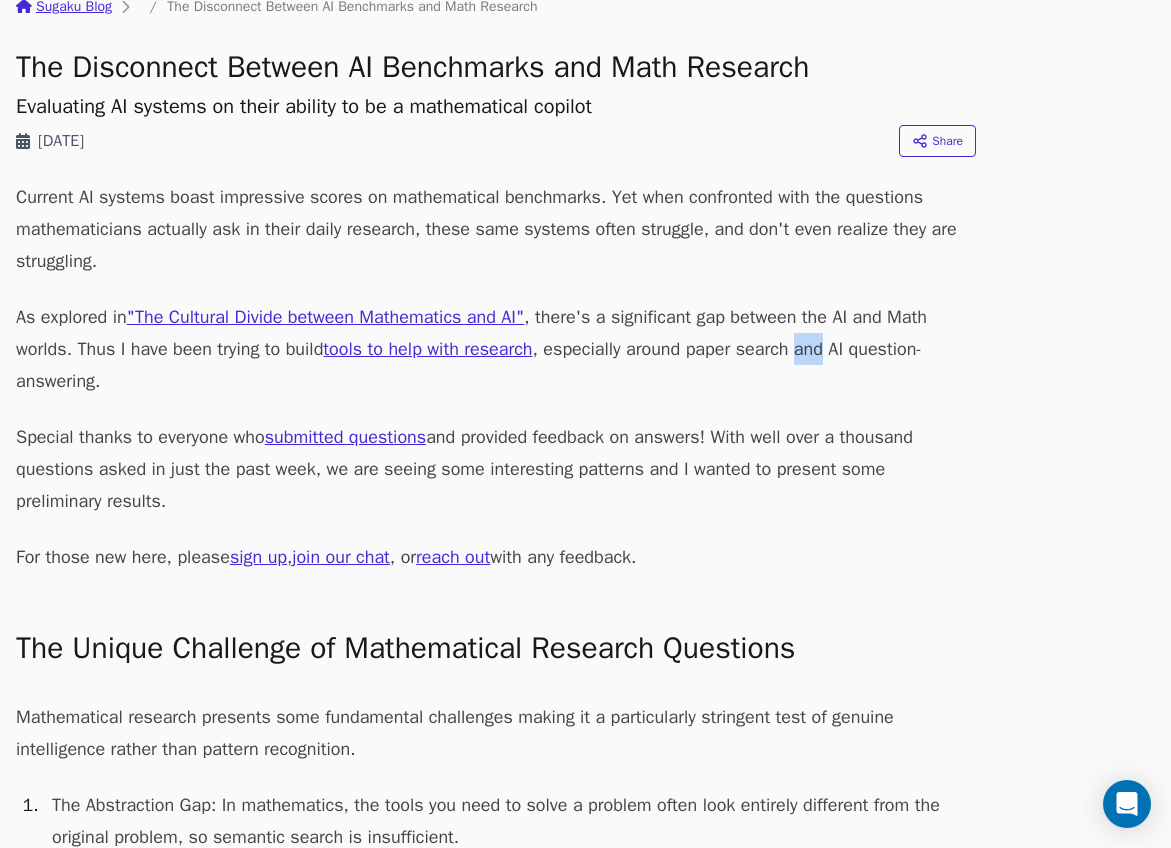 click on "As explored in  "The Cultural Divide between Mathematics and AI" , there's a significant gap between the AI and Math worlds. Thus I have been trying to build  tools to help with research , especially around paper search and AI question-answering." at bounding box center [496, 349] 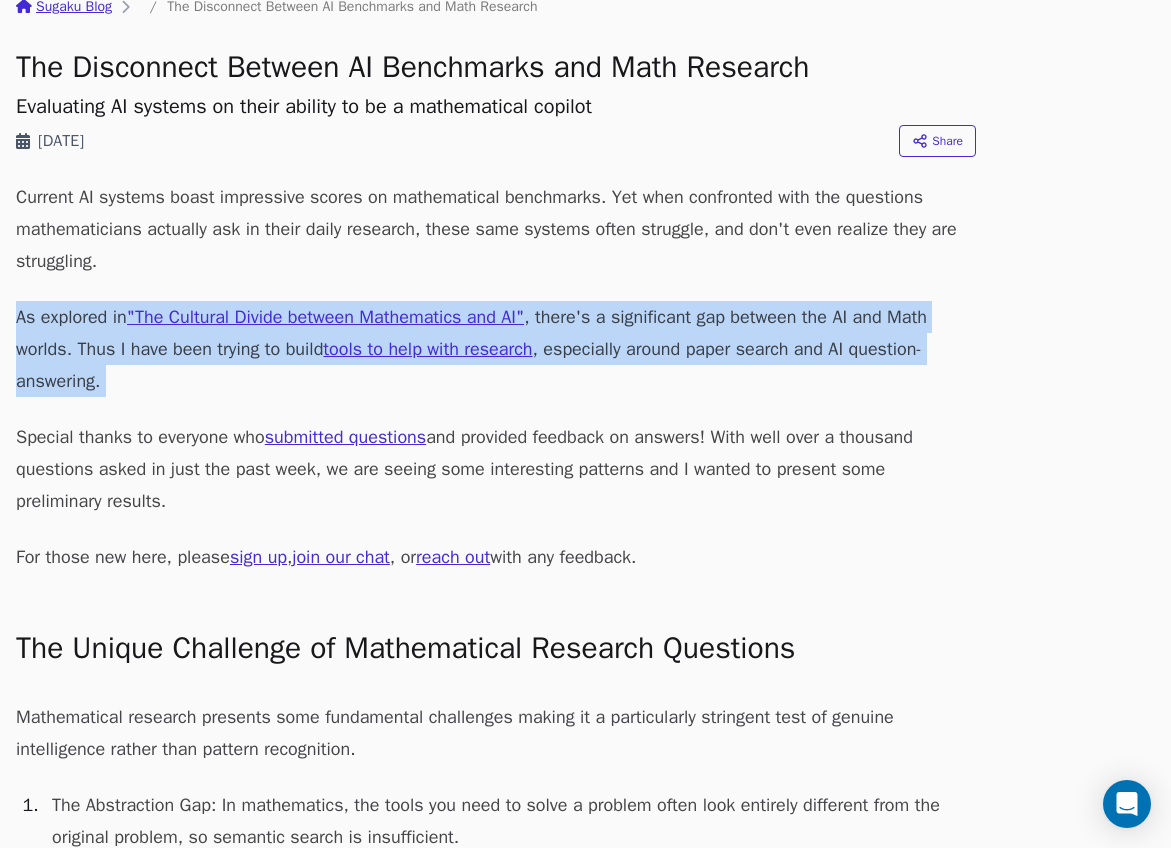 click on "As explored in  "The Cultural Divide between Mathematics and AI" , there's a significant gap between the AI and Math worlds. Thus I have been trying to build  tools to help with research , especially around paper search and AI question-answering." at bounding box center [496, 349] 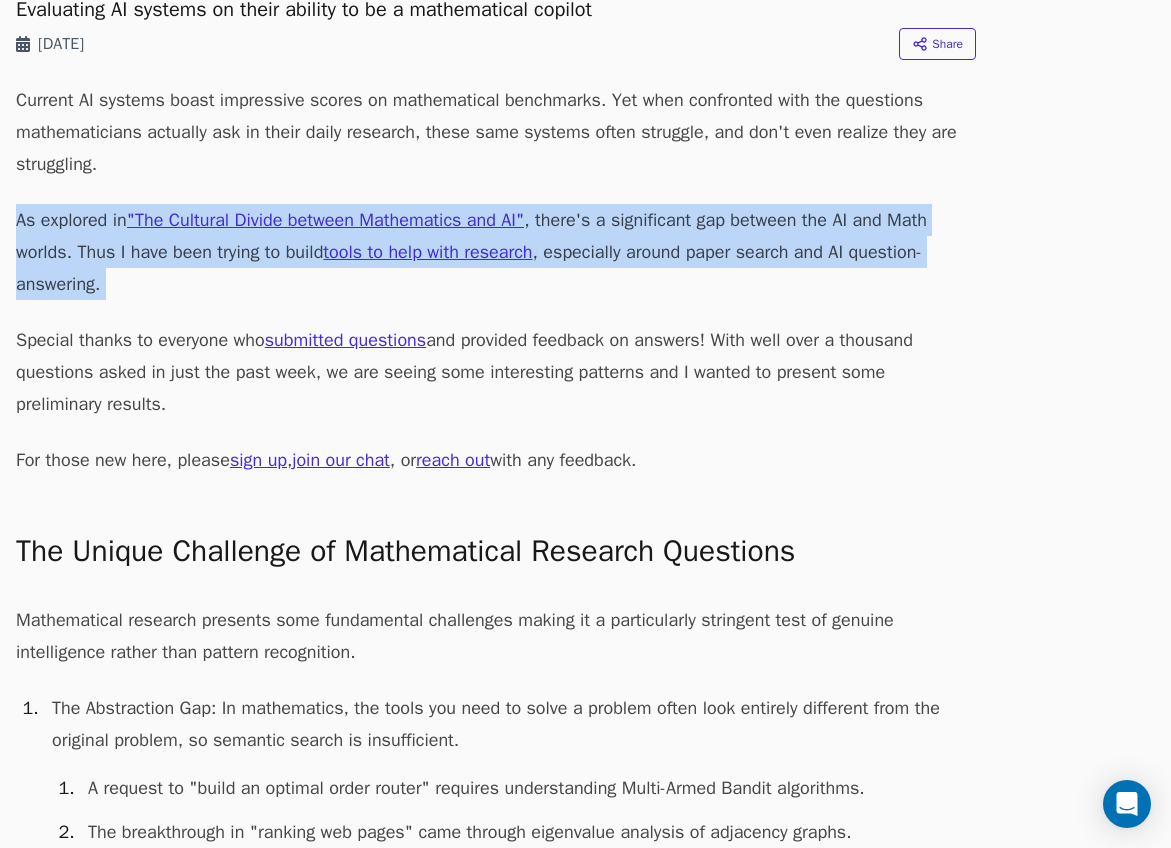 scroll, scrollTop: 184, scrollLeft: 0, axis: vertical 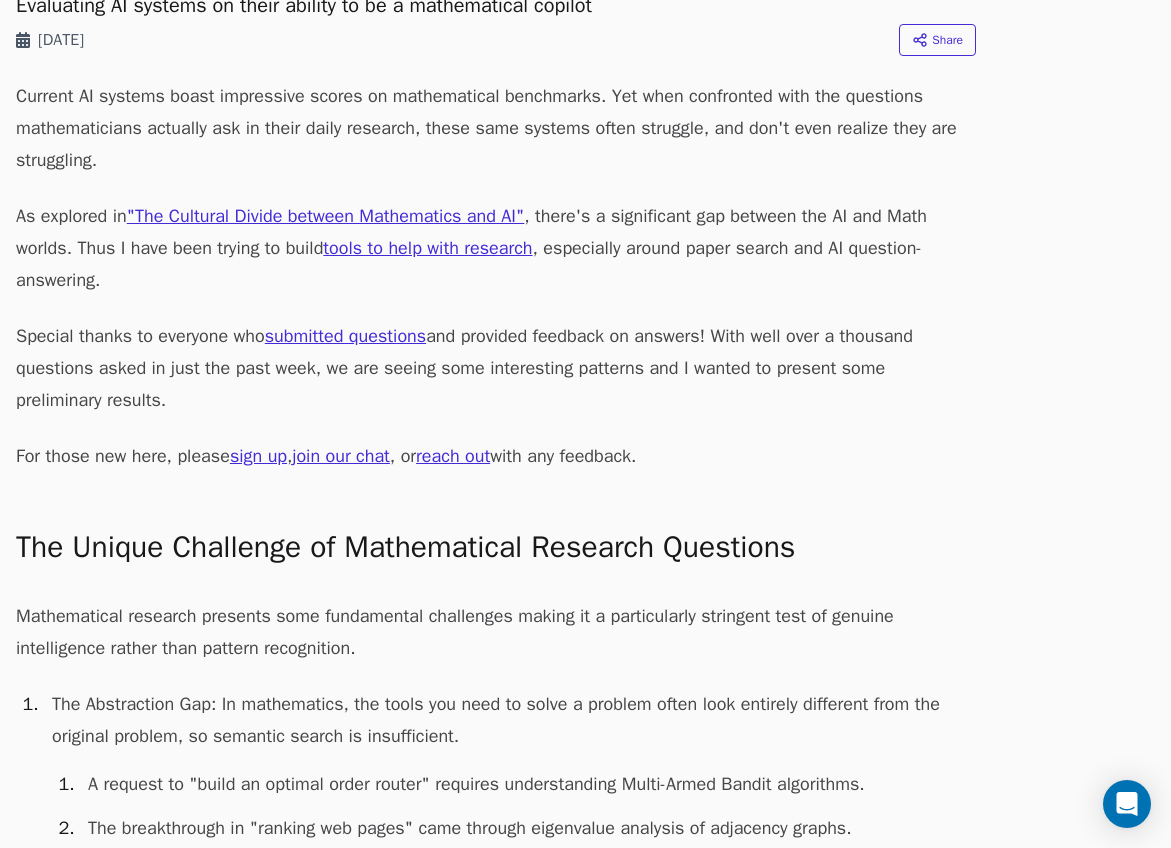 click on "Special thanks to everyone who  submitted questions  and provided feedback on answers! With well over a thousand questions asked in just the past week, we are seeing some interesting patterns and I wanted to present some preliminary results." at bounding box center [496, 368] 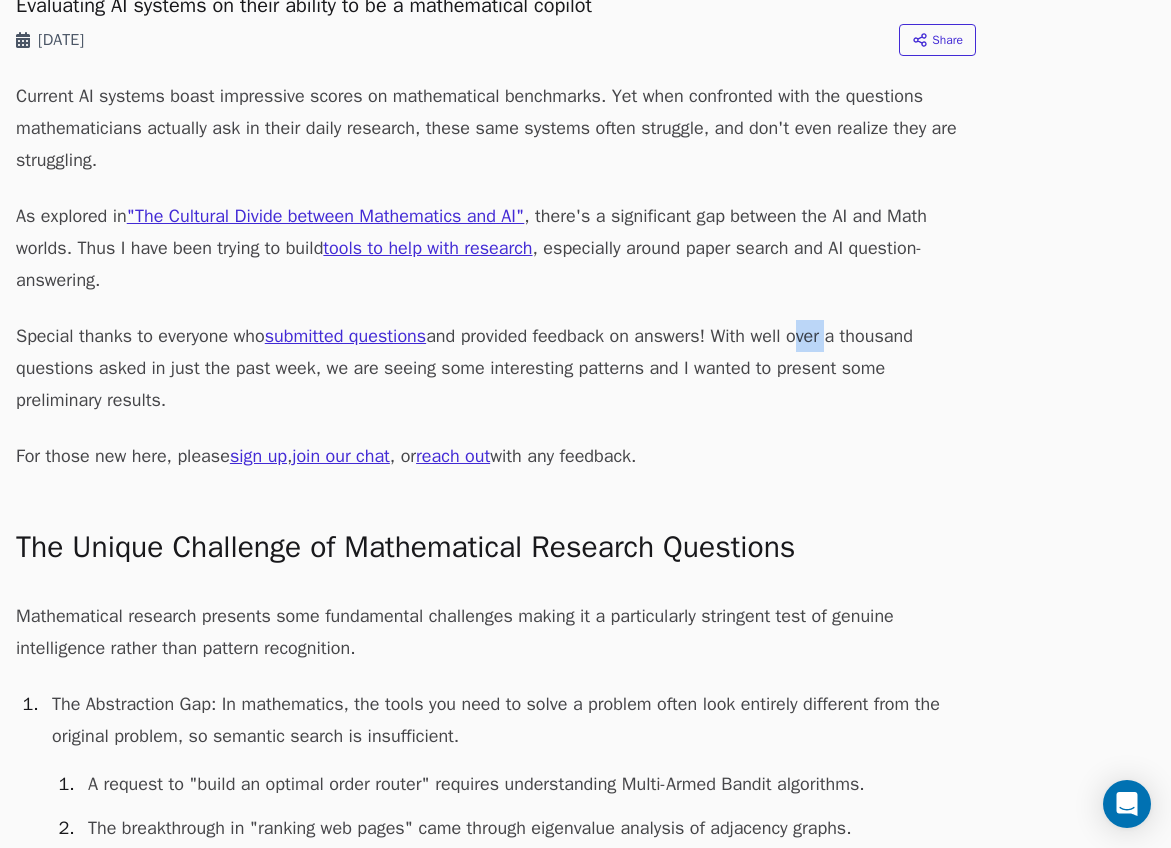 click on "Special thanks to everyone who  submitted questions  and provided feedback on answers! With well over a thousand questions asked in just the past week, we are seeing some interesting patterns and I wanted to present some preliminary results." at bounding box center (496, 368) 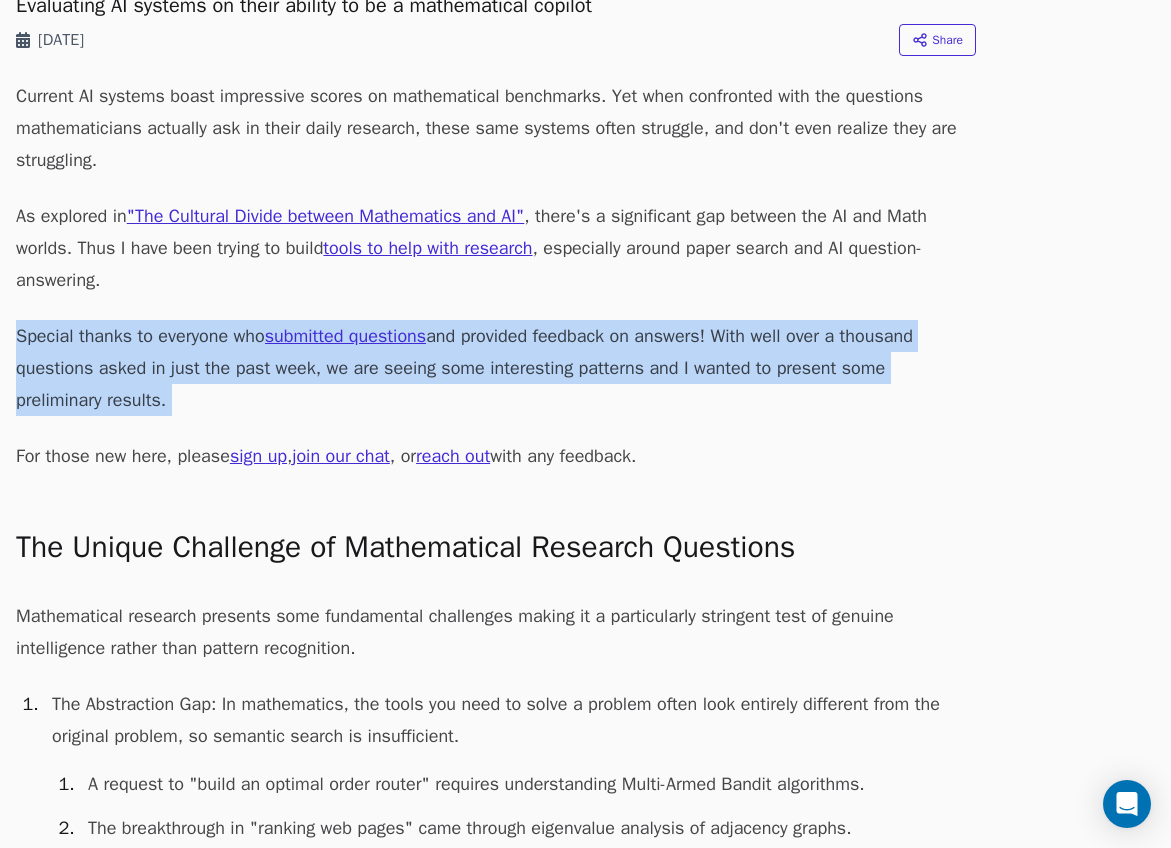 click on "Special thanks to everyone who  submitted questions  and provided feedback on answers! With well over a thousand questions asked in just the past week, we are seeing some interesting patterns and I wanted to present some preliminary results." at bounding box center (496, 368) 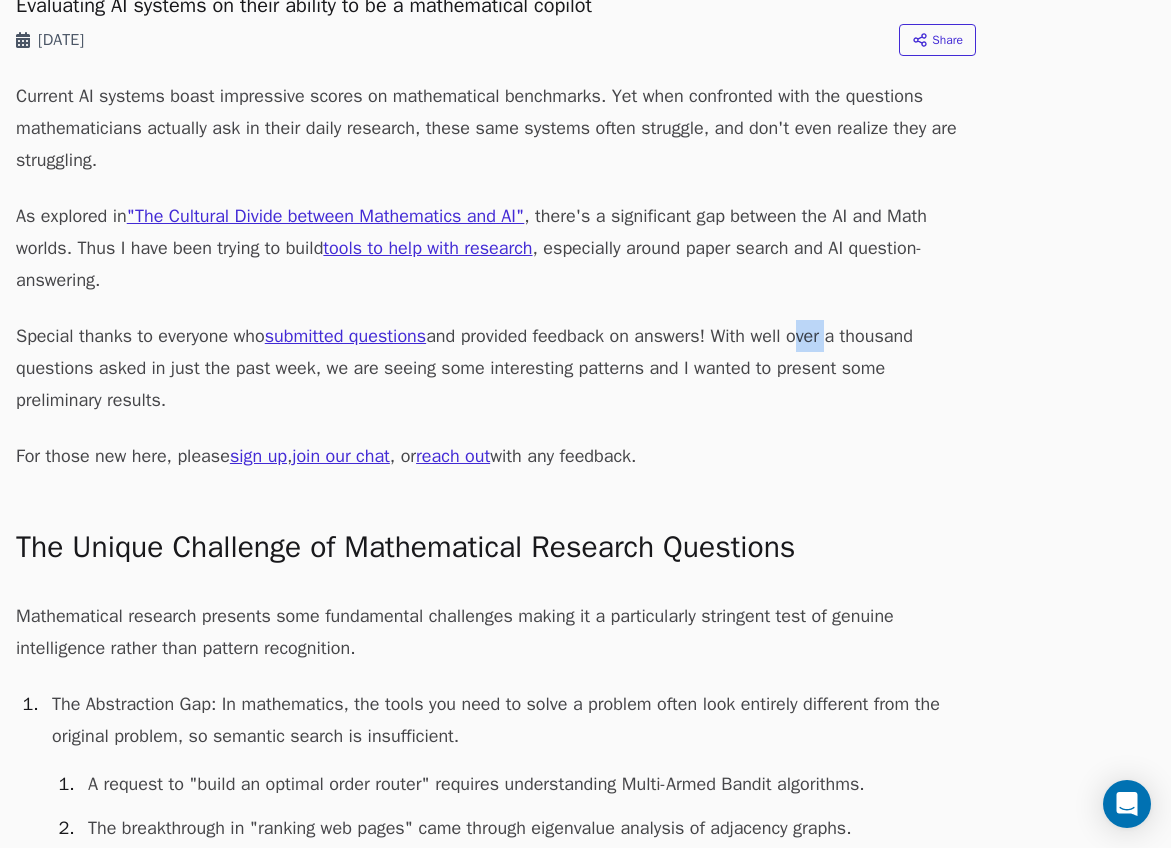 click on "Special thanks to everyone who  submitted questions  and provided feedback on answers! With well over a thousand questions asked in just the past week, we are seeing some interesting patterns and I wanted to present some preliminary results." at bounding box center [496, 368] 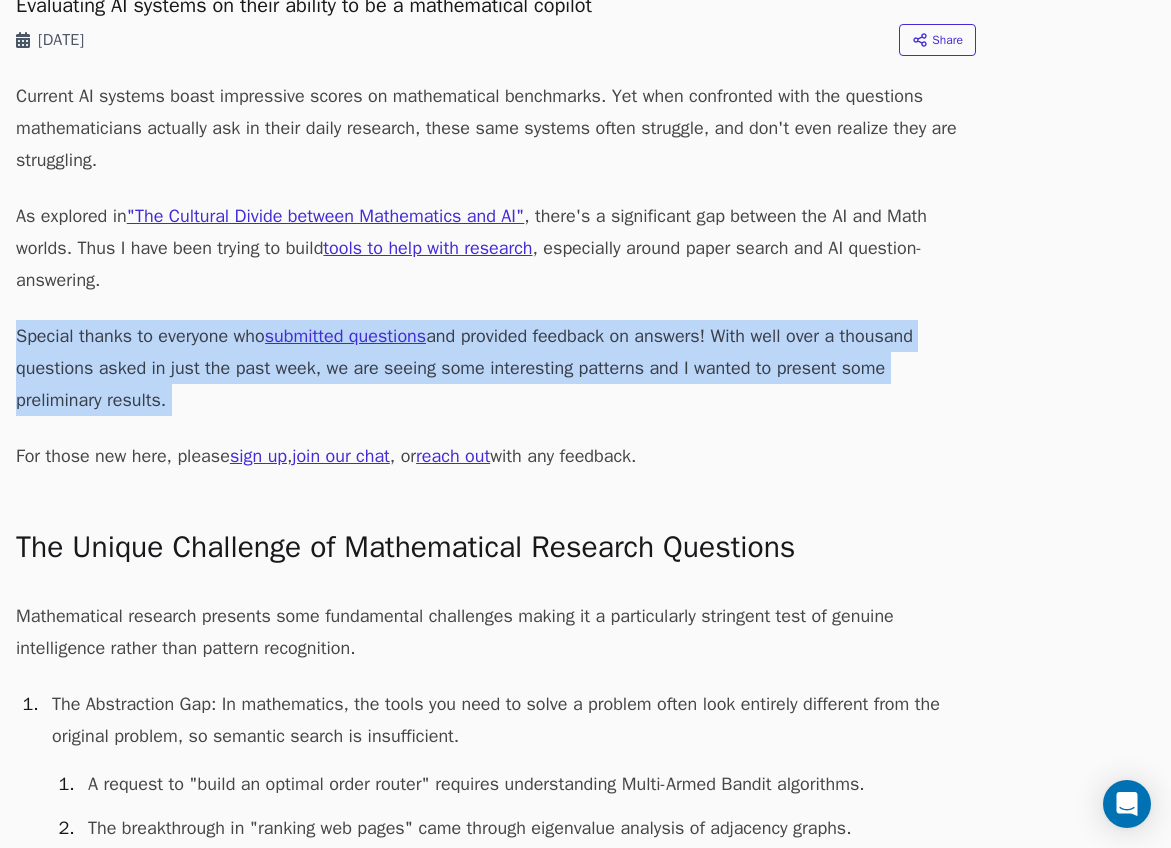 click on "Special thanks to everyone who  submitted questions  and provided feedback on answers! With well over a thousand questions asked in just the past week, we are seeing some interesting patterns and I wanted to present some preliminary results." at bounding box center (496, 368) 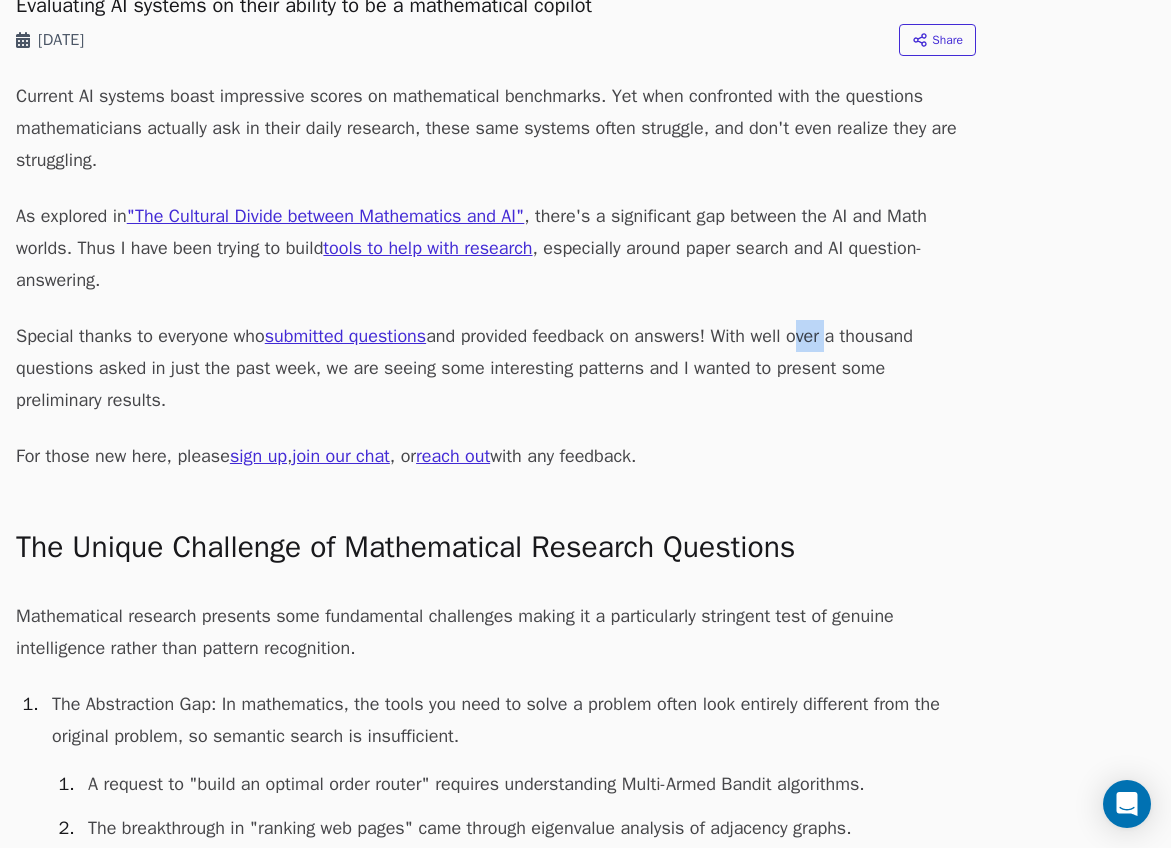 click on "Special thanks to everyone who  submitted questions  and provided feedback on answers! With well over a thousand questions asked in just the past week, we are seeing some interesting patterns and I wanted to present some preliminary results." at bounding box center (496, 368) 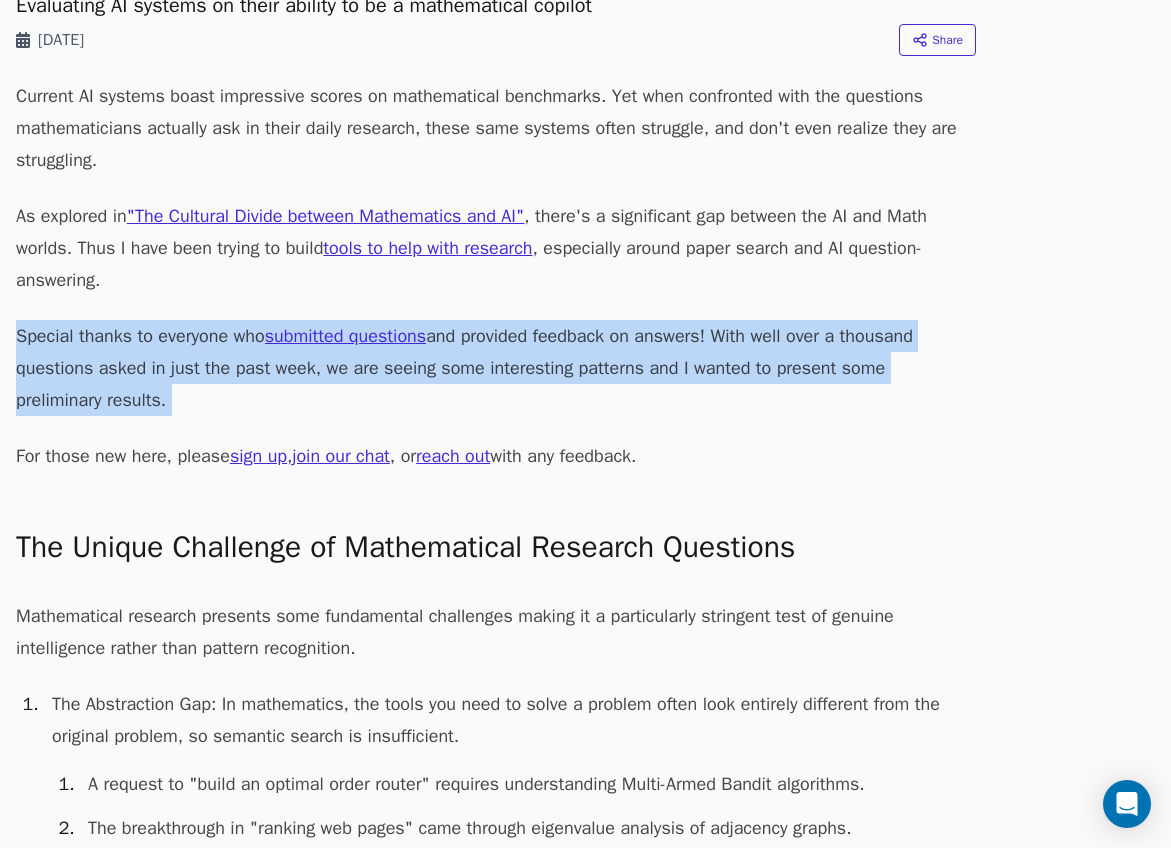 click on "Special thanks to everyone who  submitted questions  and provided feedback on answers! With well over a thousand questions asked in just the past week, we are seeing some interesting patterns and I wanted to present some preliminary results." at bounding box center (496, 368) 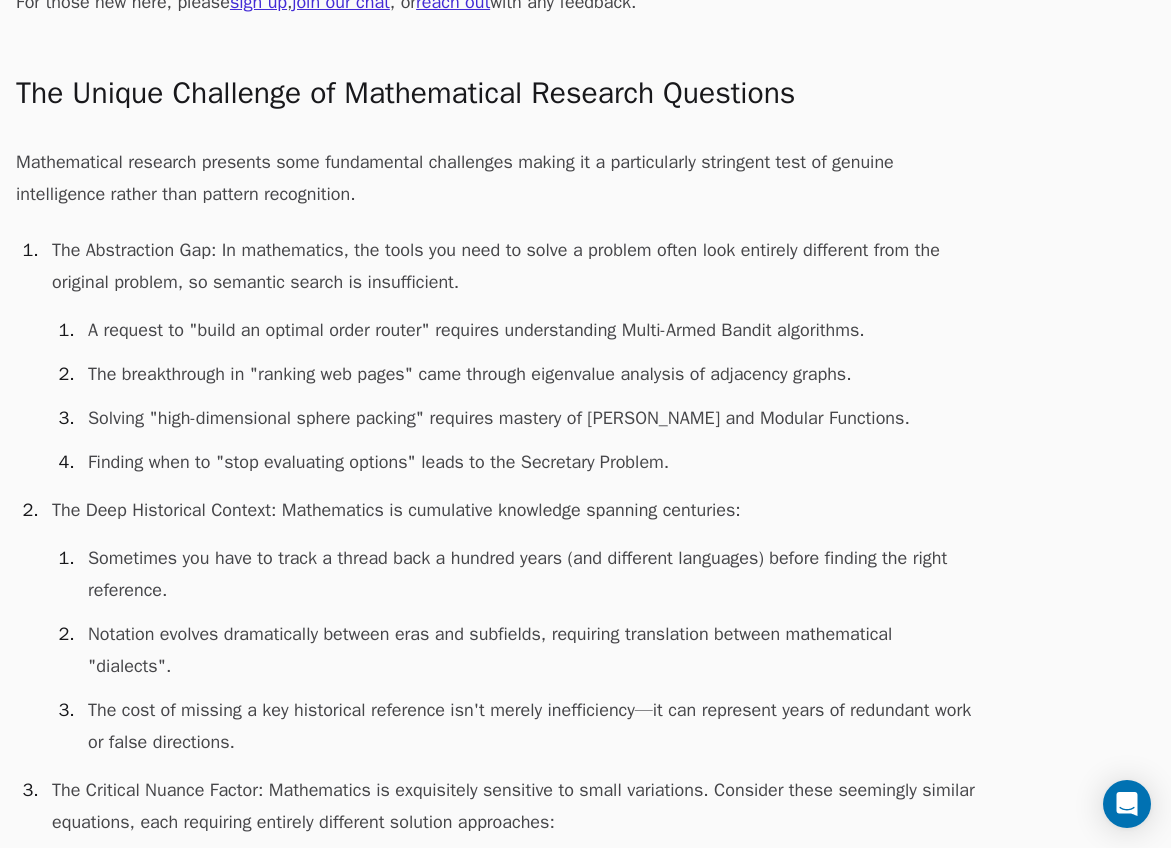 scroll, scrollTop: 664, scrollLeft: 0, axis: vertical 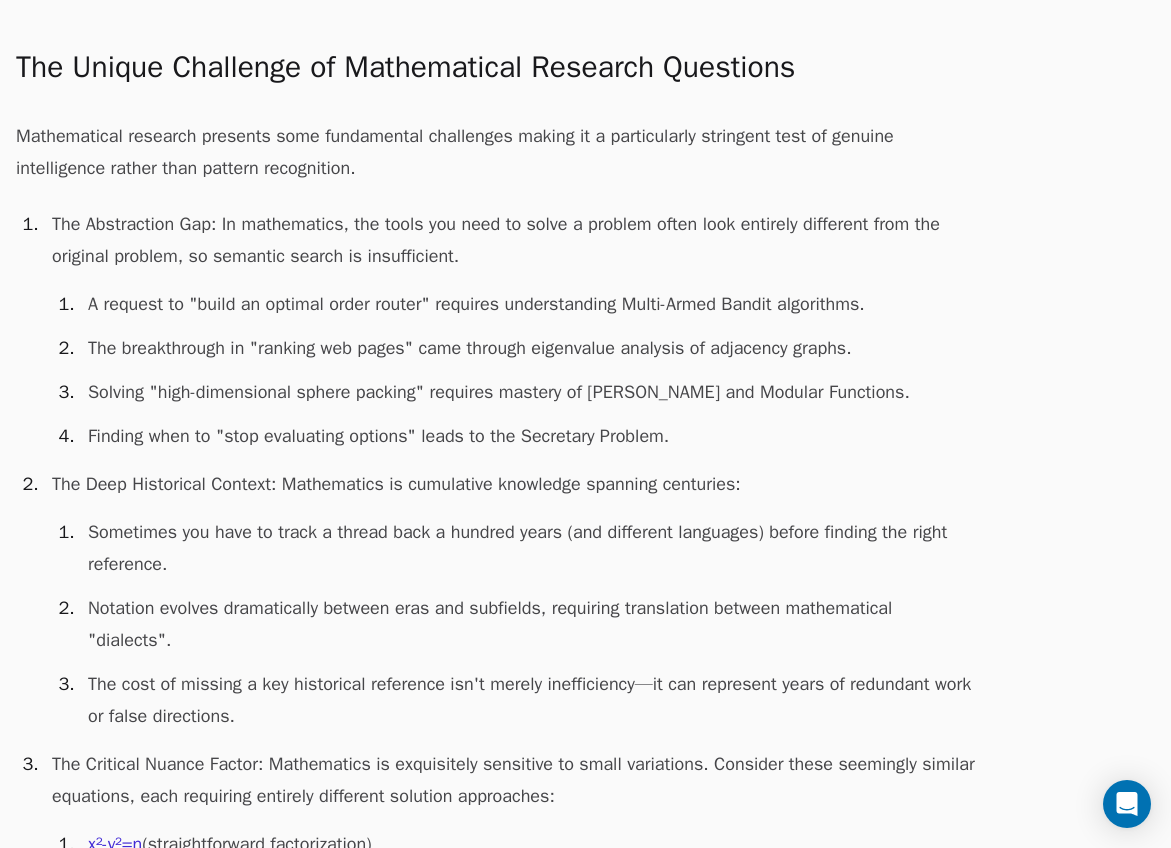 click on "The breakthrough in "ranking web pages" came through eigenvalue analysis of adjacency graphs." at bounding box center [528, 348] 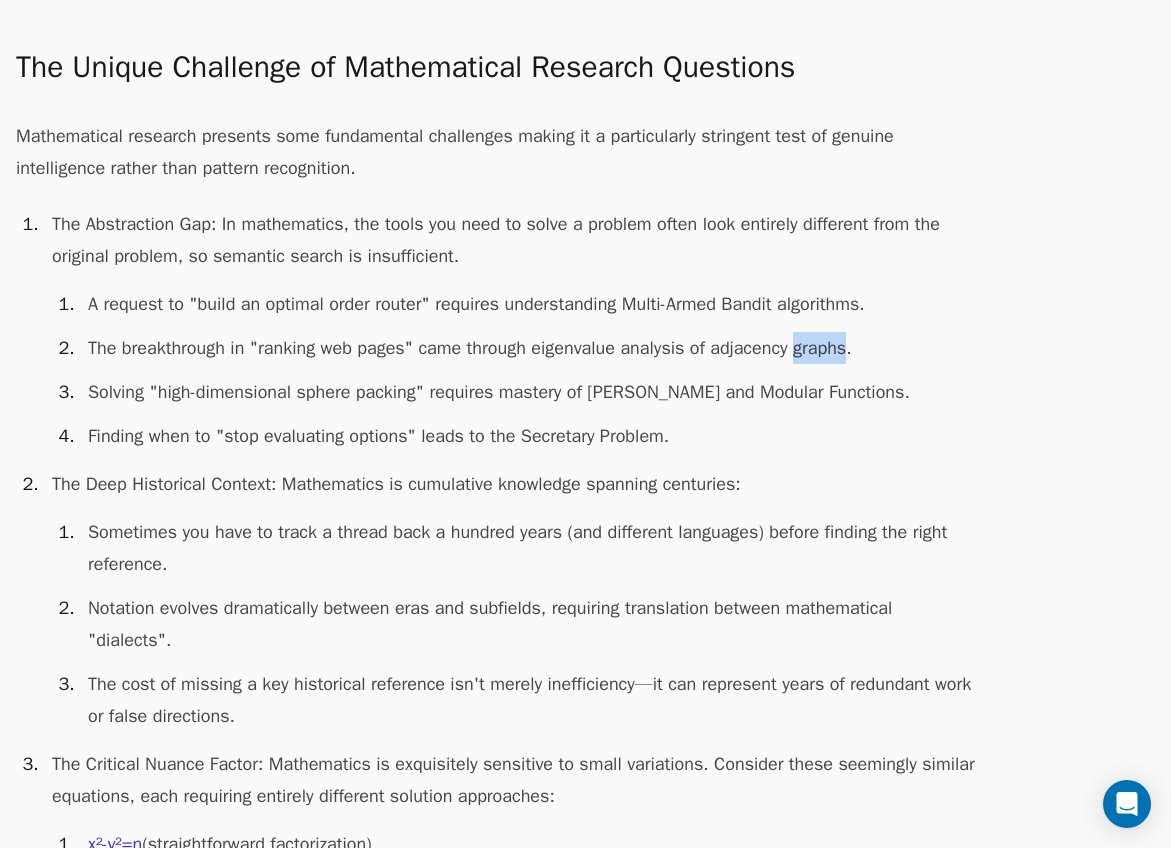 click on "The breakthrough in "ranking web pages" came through eigenvalue analysis of adjacency graphs." at bounding box center [528, 348] 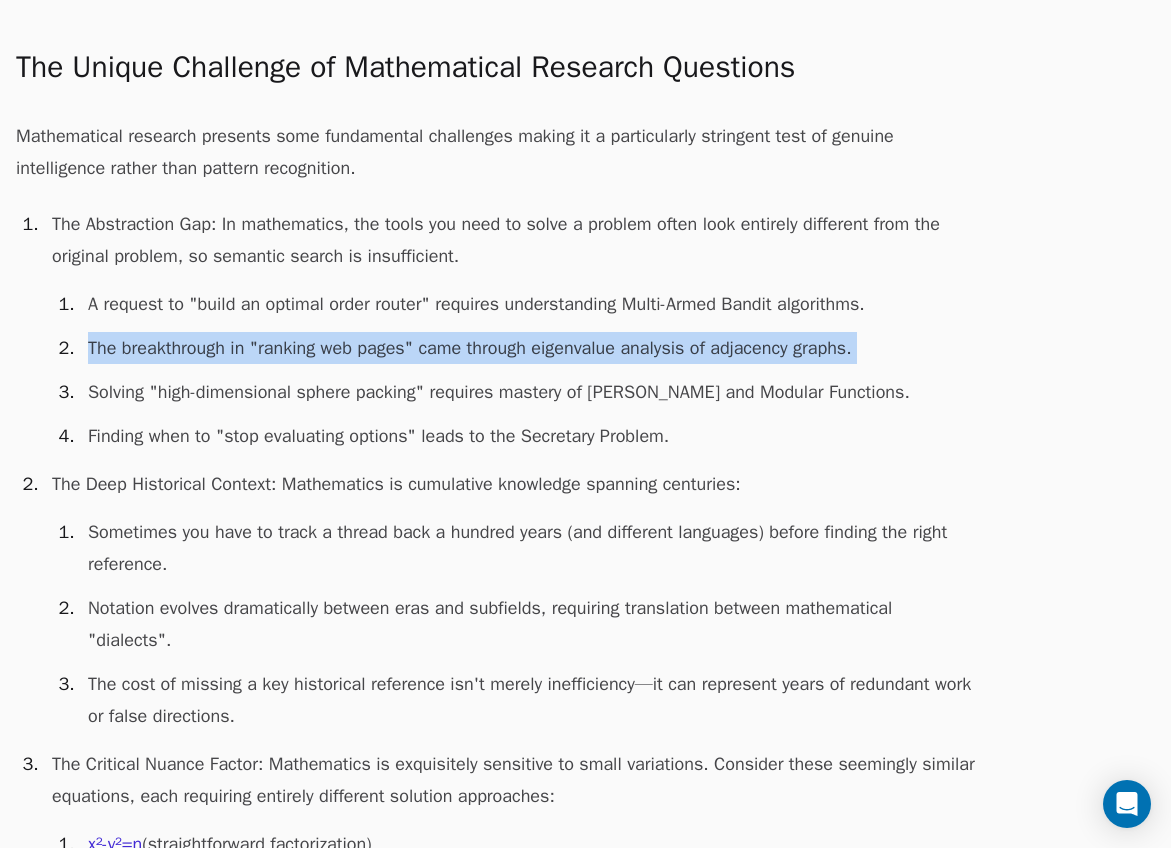click on "The breakthrough in "ranking web pages" came through eigenvalue analysis of adjacency graphs." at bounding box center (528, 348) 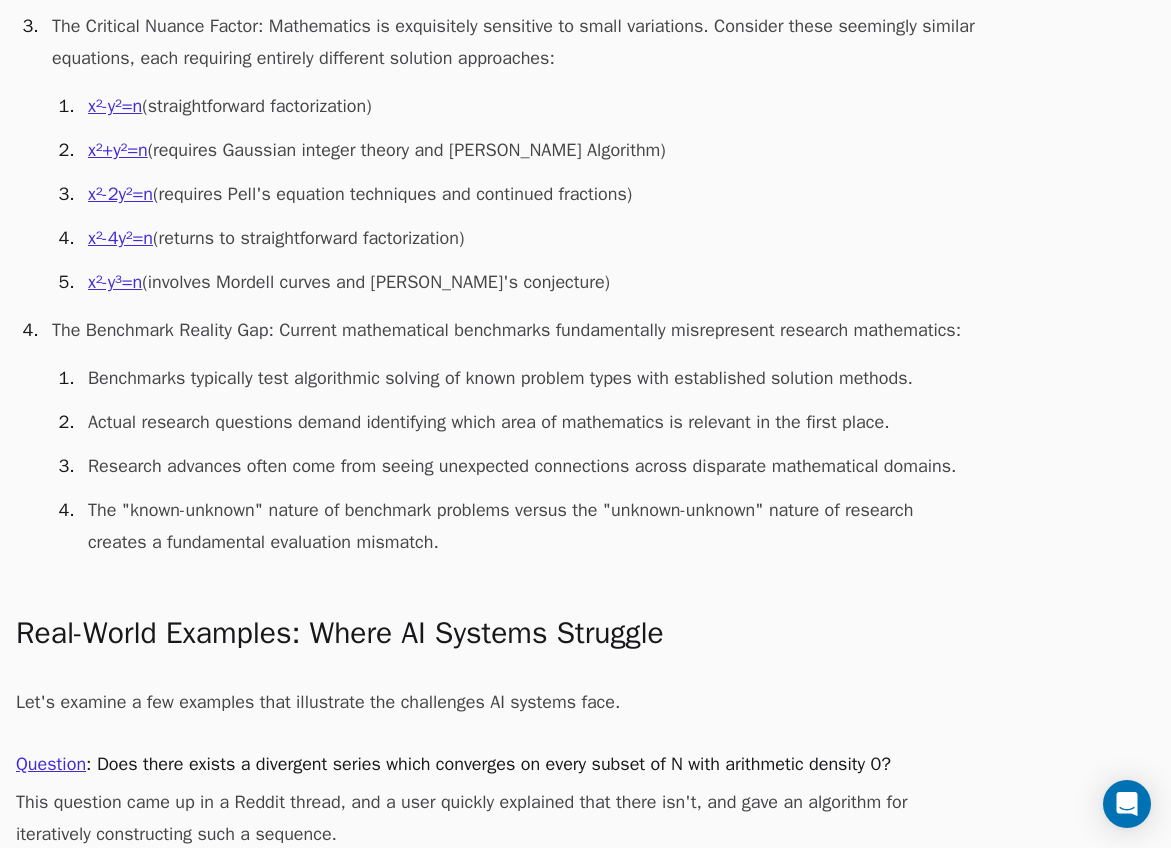 scroll, scrollTop: 1403, scrollLeft: 0, axis: vertical 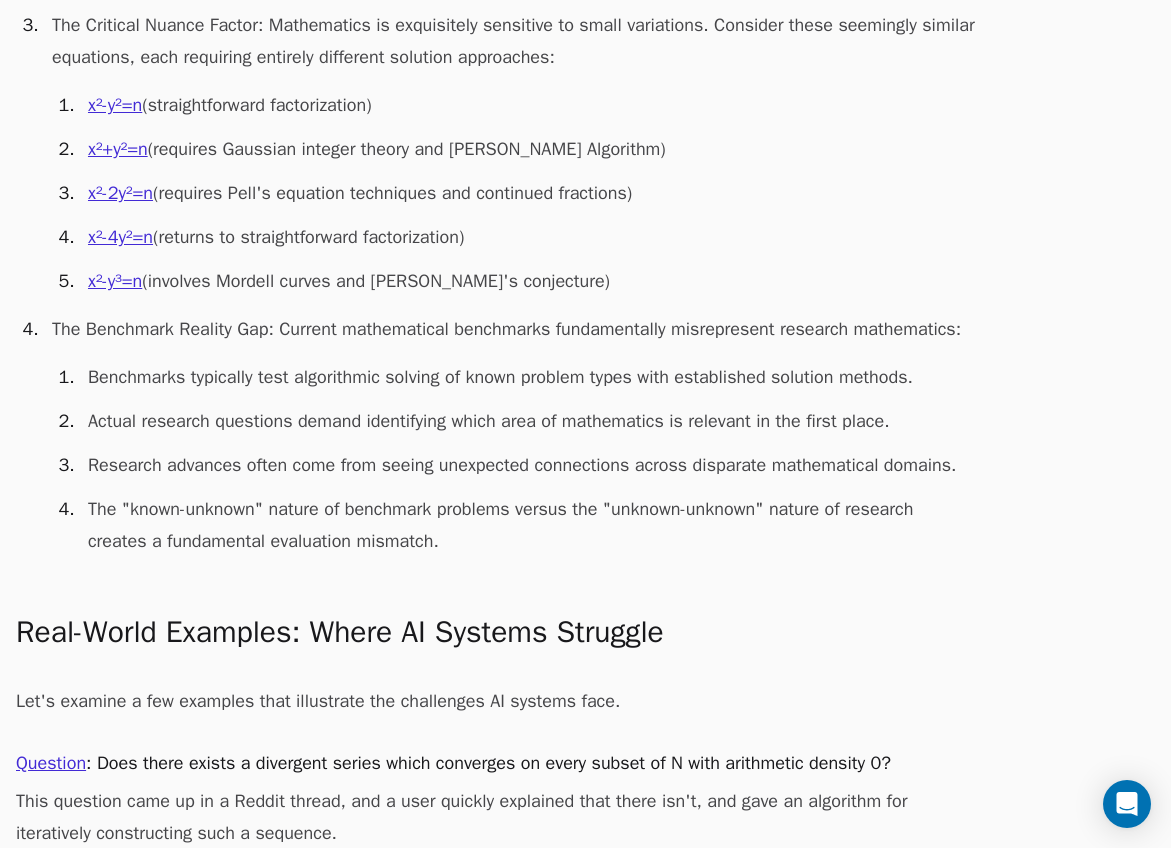 click on "The Benchmark Reality Gap : Current mathematical benchmarks fundamentally misrepresent research mathematics: Benchmarks typically test algorithmic solving of known problem types with established solution methods. Actual research questions demand identifying which area of mathematics is relevant in the first place. Research advances often come from seeing unexpected connections across disparate mathematical domains. The "known-unknown" nature of benchmark problems versus the "unknown-unknown" nature of research creates a fundamental evaluation mismatch." at bounding box center (510, 435) 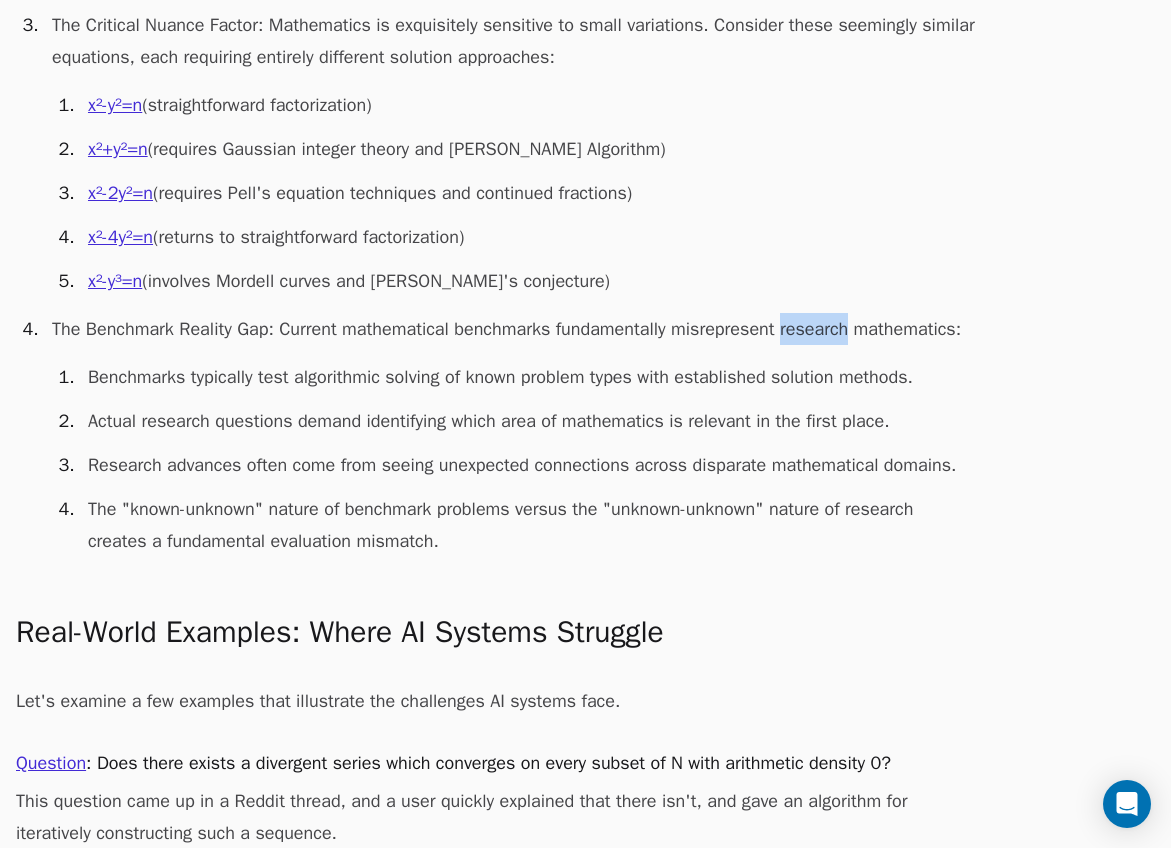 click on "The Benchmark Reality Gap : Current mathematical benchmarks fundamentally misrepresent research mathematics: Benchmarks typically test algorithmic solving of known problem types with established solution methods. Actual research questions demand identifying which area of mathematics is relevant in the first place. Research advances often come from seeing unexpected connections across disparate mathematical domains. The "known-unknown" nature of benchmark problems versus the "unknown-unknown" nature of research creates a fundamental evaluation mismatch." at bounding box center (510, 435) 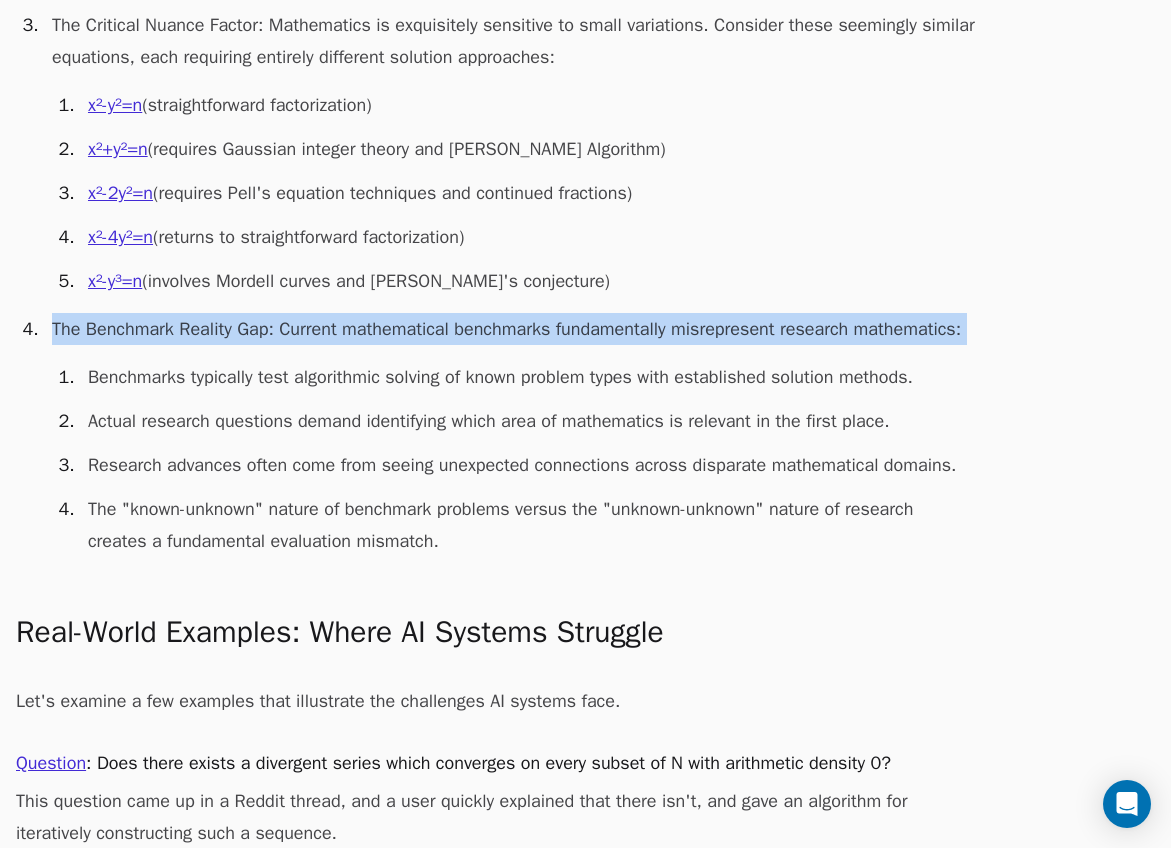 click on "The Benchmark Reality Gap : Current mathematical benchmarks fundamentally misrepresent research mathematics: Benchmarks typically test algorithmic solving of known problem types with established solution methods. Actual research questions demand identifying which area of mathematics is relevant in the first place. Research advances often come from seeing unexpected connections across disparate mathematical domains. The "known-unknown" nature of benchmark problems versus the "unknown-unknown" nature of research creates a fundamental evaluation mismatch." at bounding box center (510, 435) 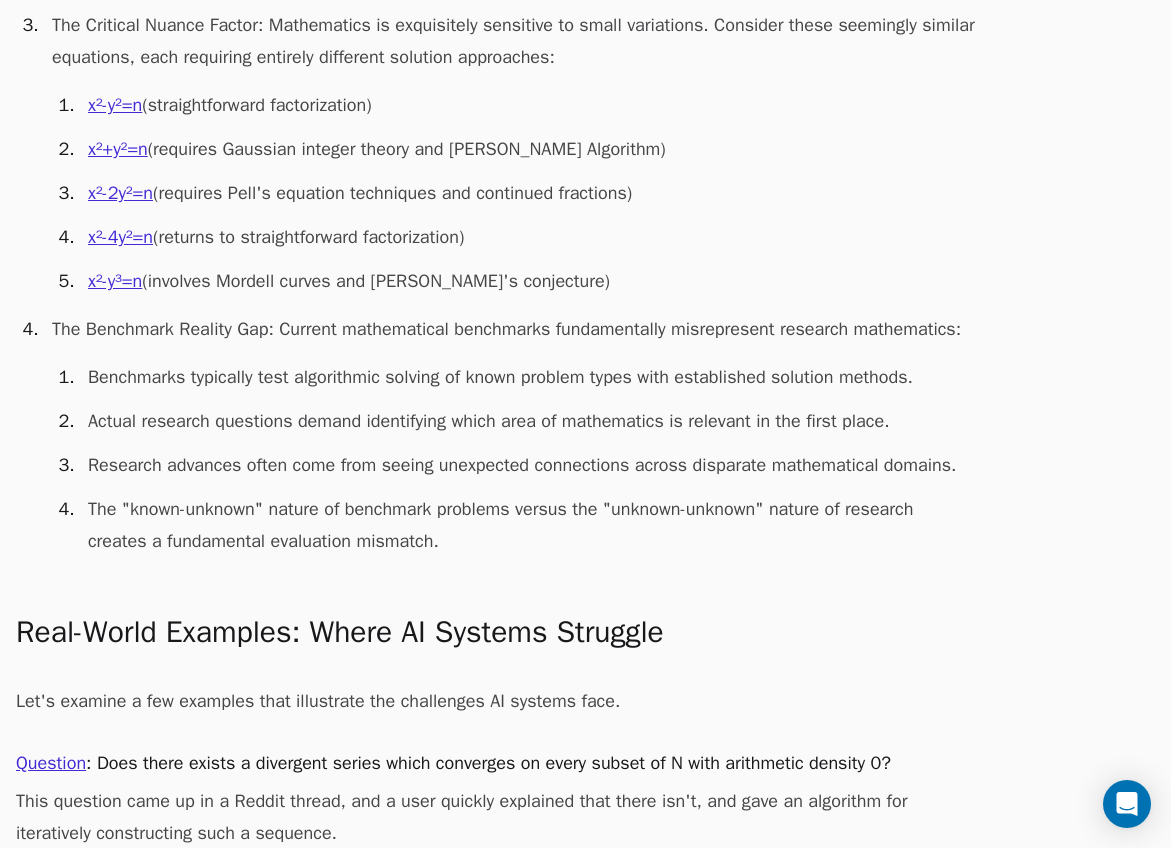 click on "The Benchmark Reality Gap : Current mathematical benchmarks fundamentally misrepresent research mathematics: Benchmarks typically test algorithmic solving of known problem types with established solution methods. Actual research questions demand identifying which area of mathematics is relevant in the first place. Research advances often come from seeing unexpected connections across disparate mathematical domains. The "known-unknown" nature of benchmark problems versus the "unknown-unknown" nature of research creates a fundamental evaluation mismatch." at bounding box center (510, 435) 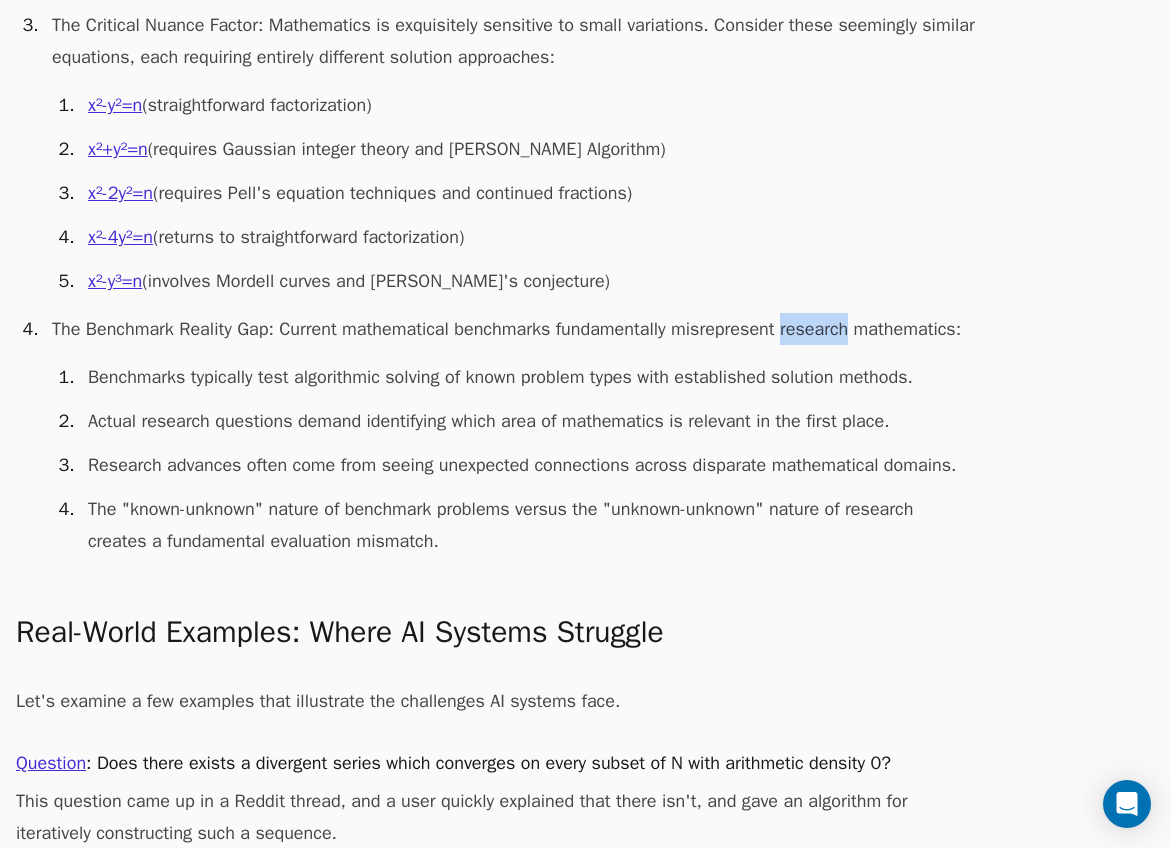 click on "The Benchmark Reality Gap : Current mathematical benchmarks fundamentally misrepresent research mathematics: Benchmarks typically test algorithmic solving of known problem types with established solution methods. Actual research questions demand identifying which area of mathematics is relevant in the first place. Research advances often come from seeing unexpected connections across disparate mathematical domains. The "known-unknown" nature of benchmark problems versus the "unknown-unknown" nature of research creates a fundamental evaluation mismatch." at bounding box center (510, 435) 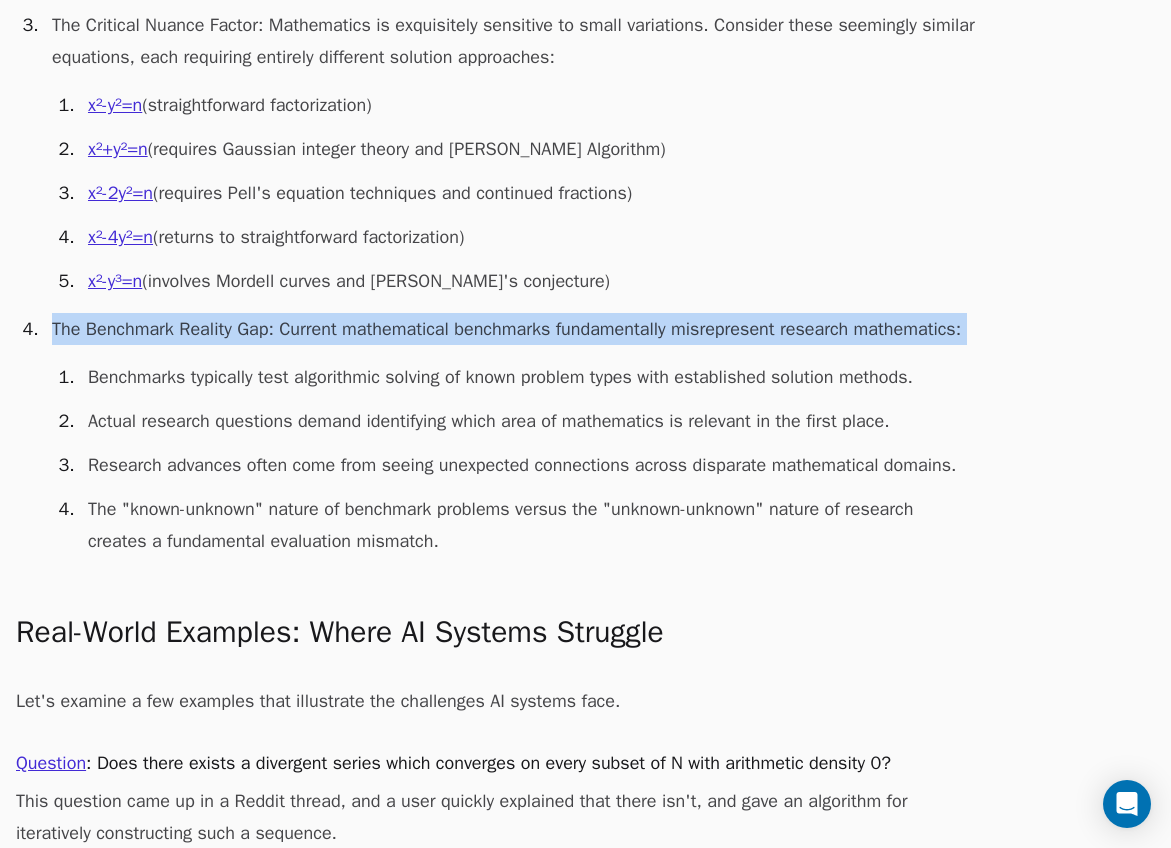 click on "The Benchmark Reality Gap : Current mathematical benchmarks fundamentally misrepresent research mathematics: Benchmarks typically test algorithmic solving of known problem types with established solution methods. Actual research questions demand identifying which area of mathematics is relevant in the first place. Research advances often come from seeing unexpected connections across disparate mathematical domains. The "known-unknown" nature of benchmark problems versus the "unknown-unknown" nature of research creates a fundamental evaluation mismatch." at bounding box center [510, 435] 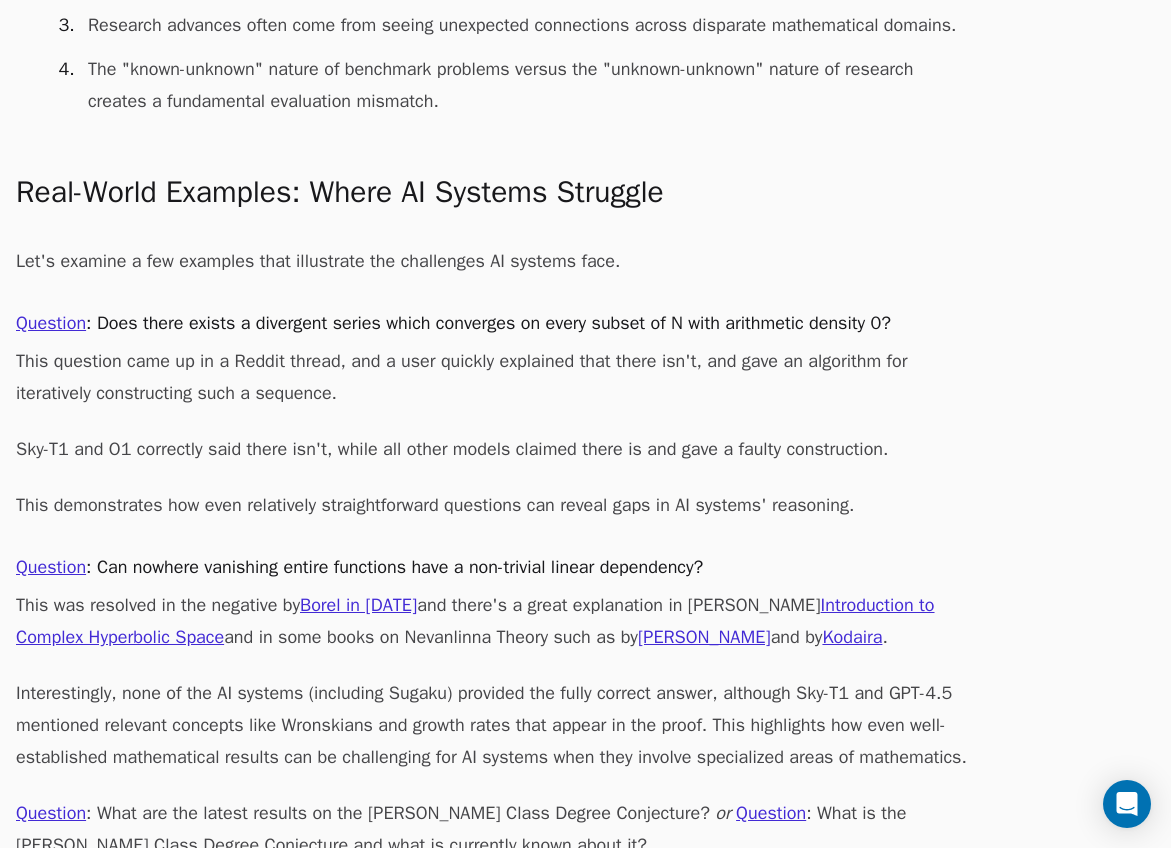 scroll, scrollTop: 1851, scrollLeft: 0, axis: vertical 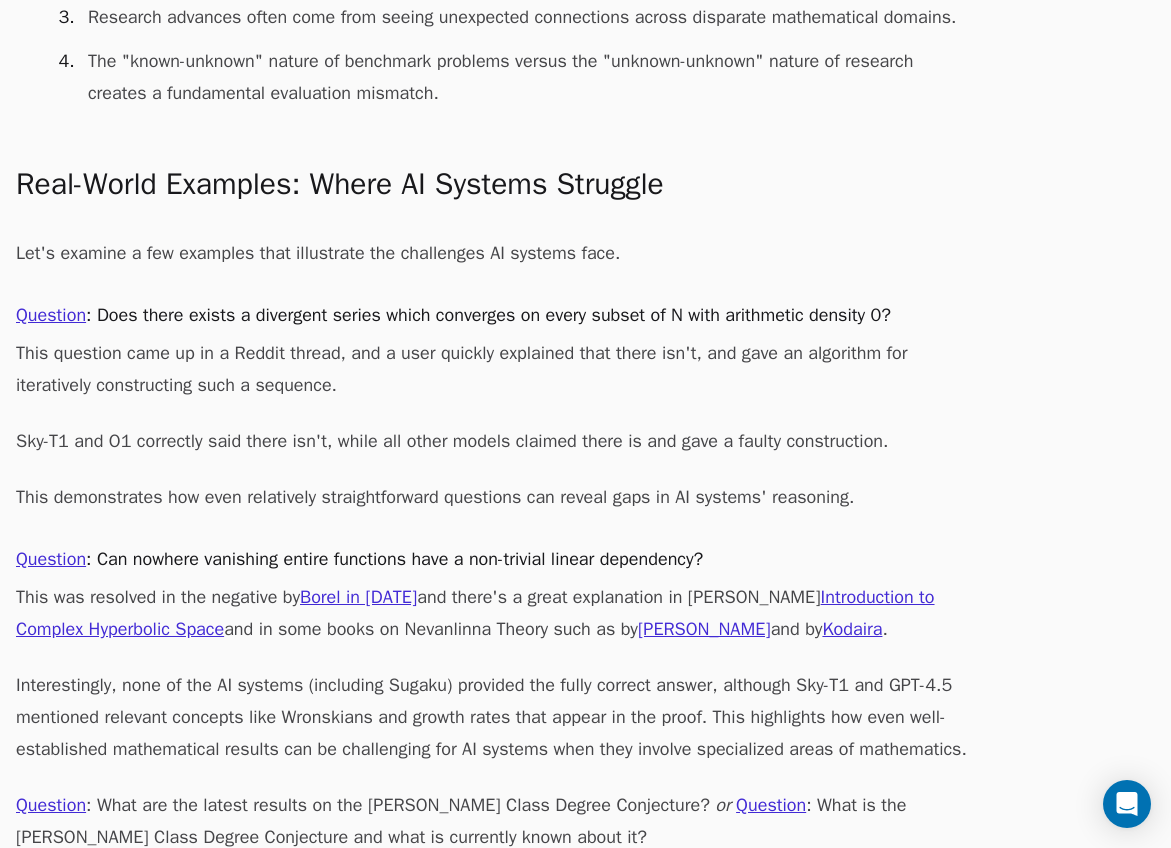 click on "Question : Does there exists a divergent series which converges on every subset of N with arithmetic density 0?" at bounding box center [496, 315] 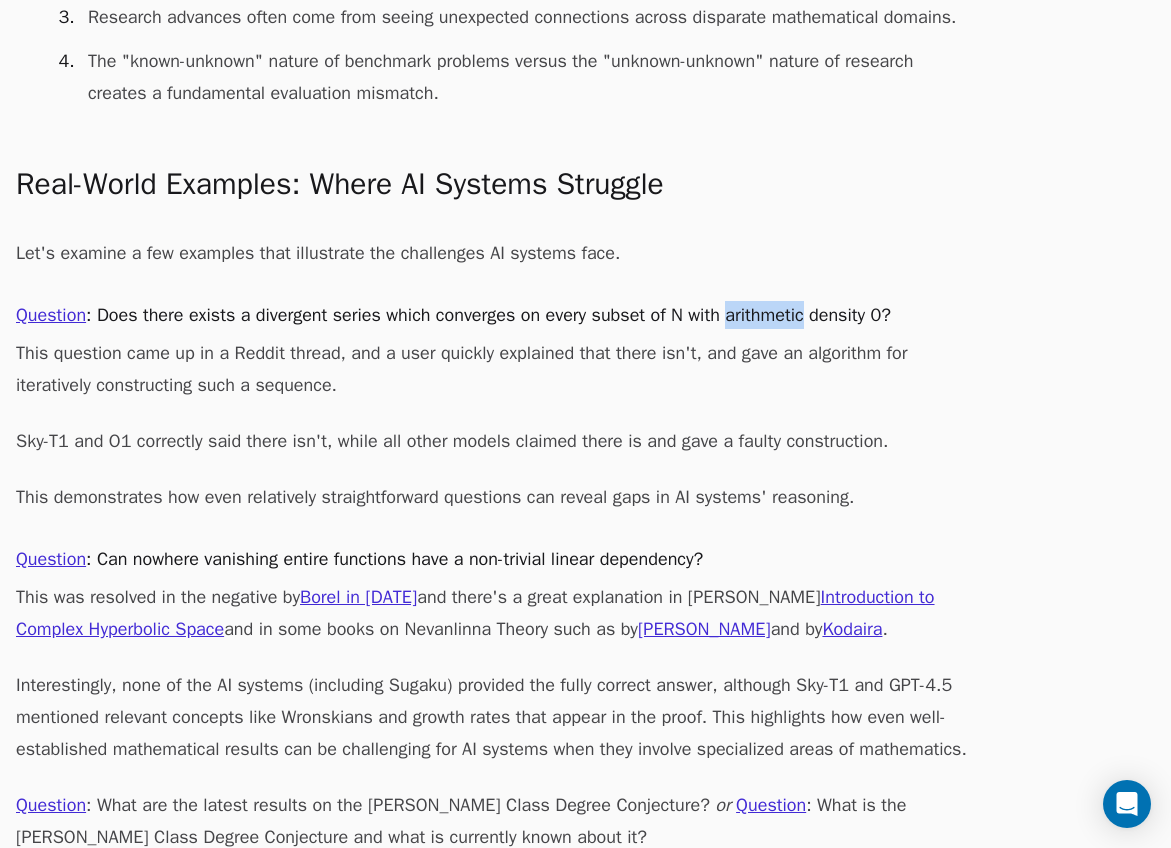 click on "Question : Does there exists a divergent series which converges on every subset of N with arithmetic density 0?" at bounding box center (496, 315) 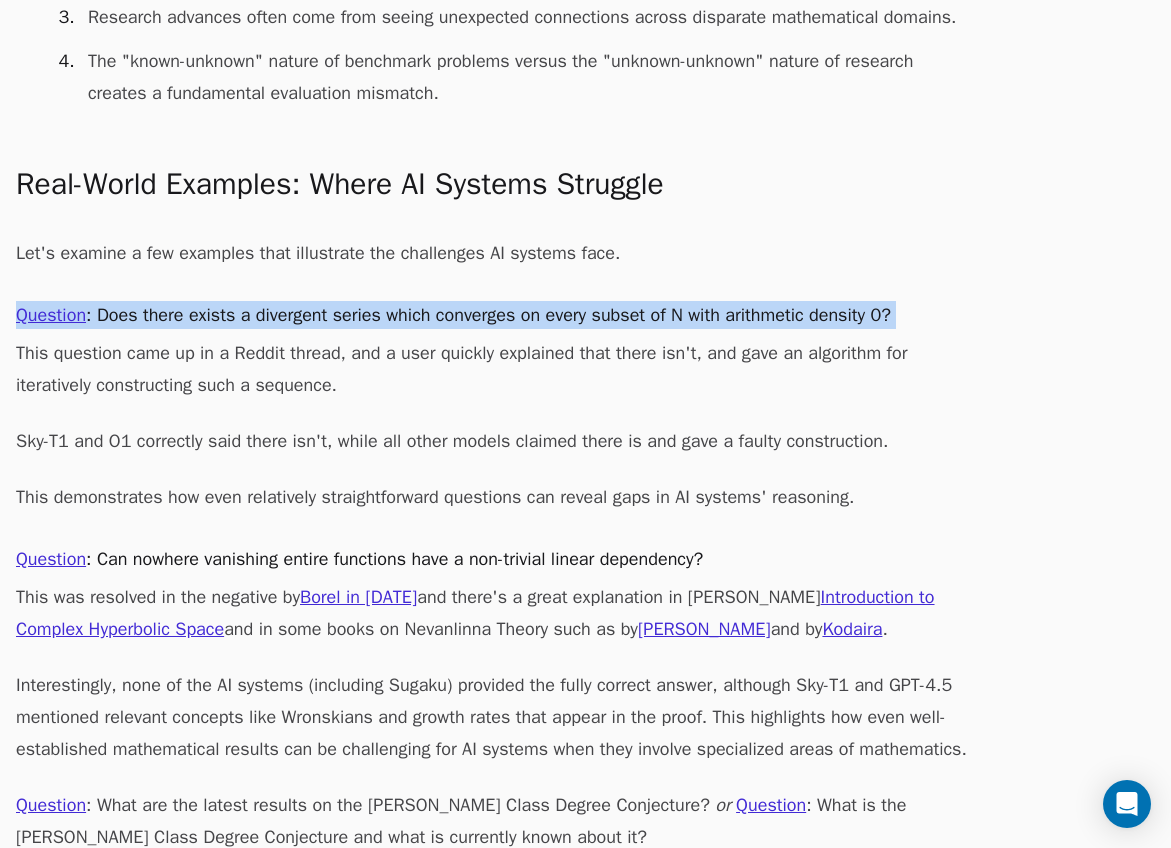 click on "Question : Does there exists a divergent series which converges on every subset of N with arithmetic density 0?" at bounding box center [496, 315] 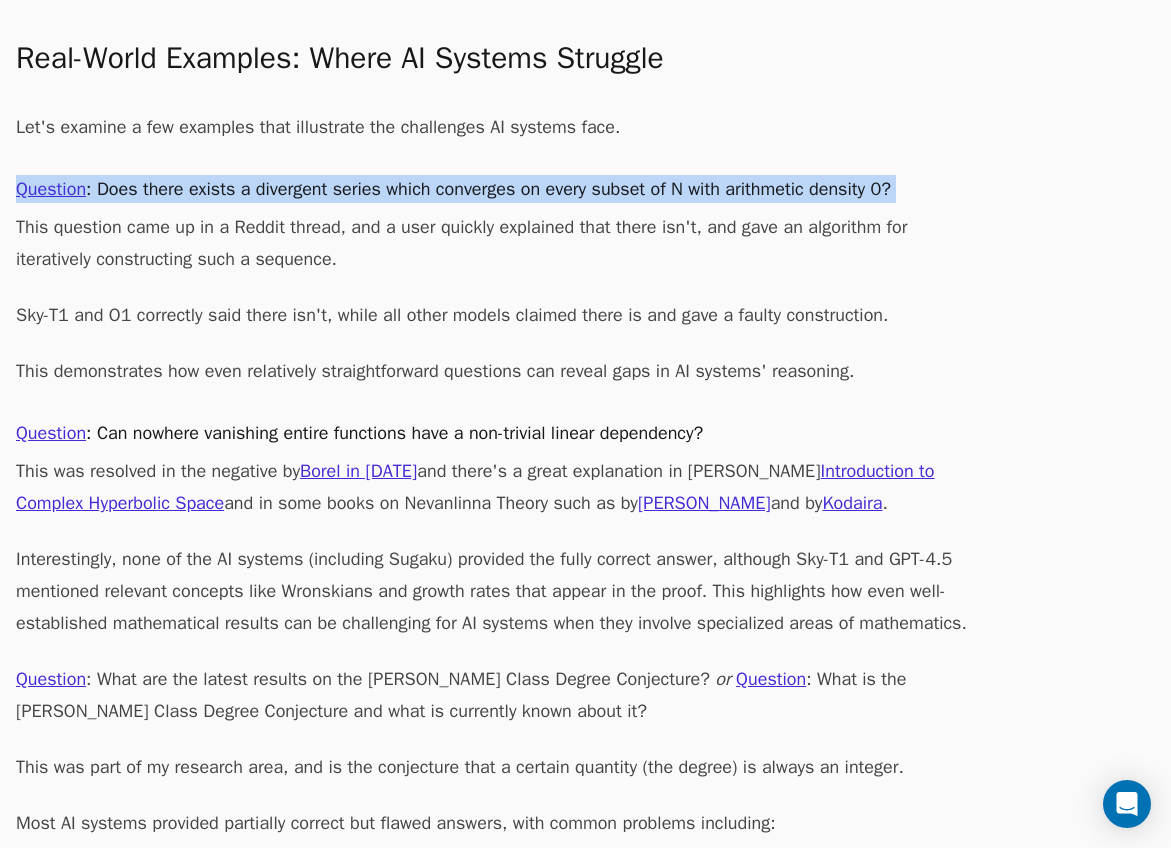 scroll, scrollTop: 1983, scrollLeft: 0, axis: vertical 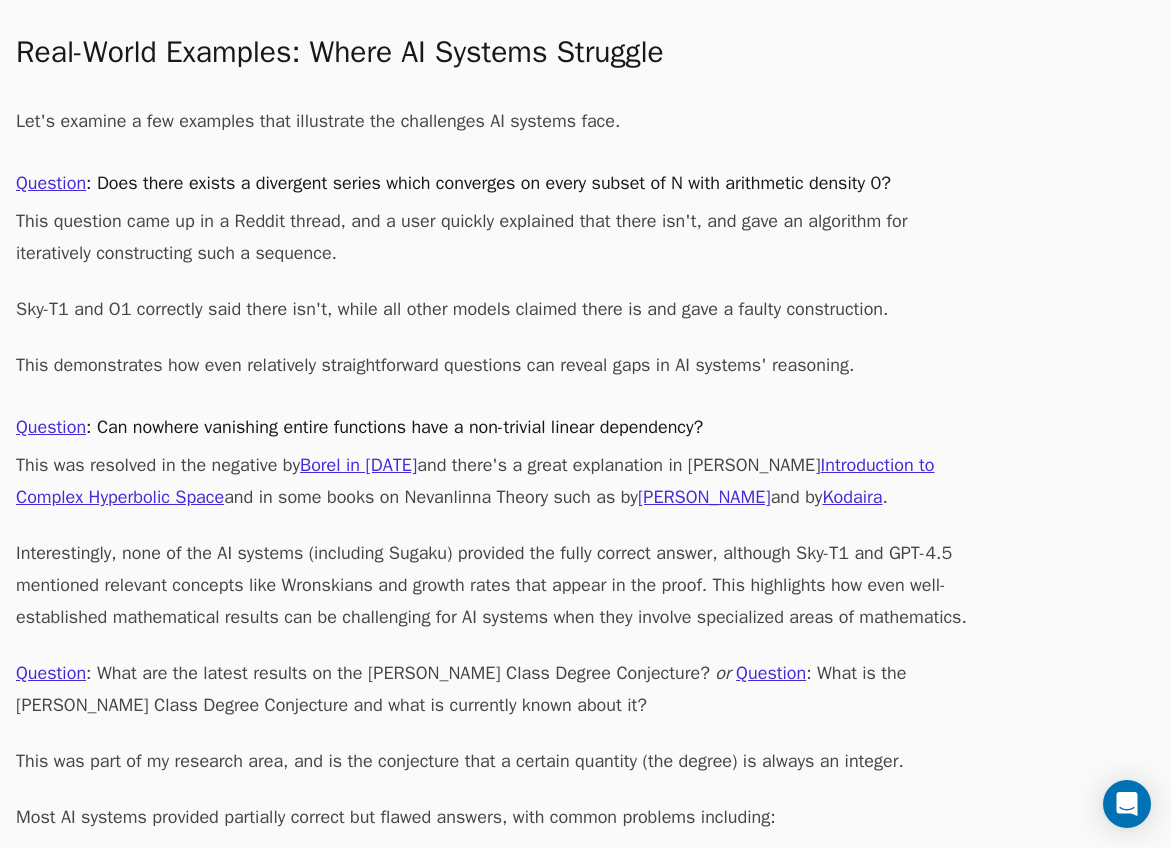 click on "Sky-T1 and O1 correctly said there isn't, while all other models claimed there is and gave a faulty construction." at bounding box center [496, 309] 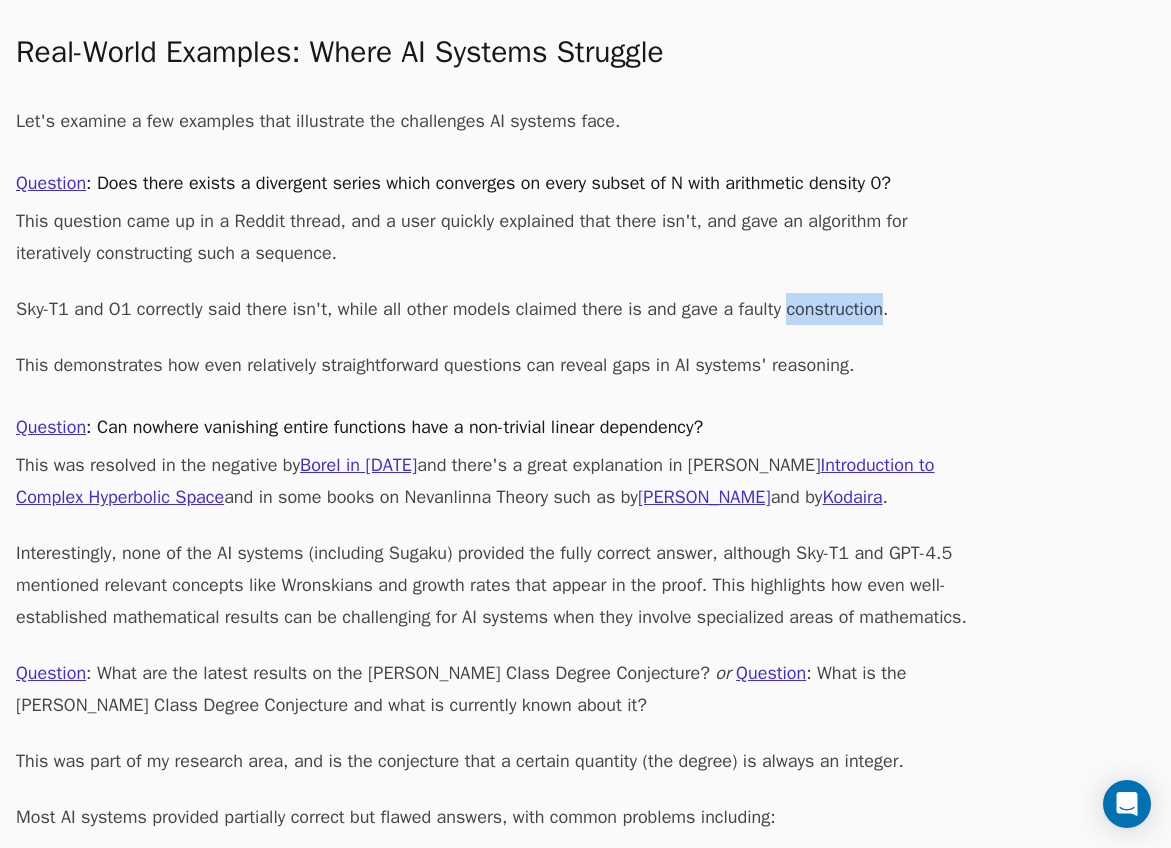 click on "Sky-T1 and O1 correctly said there isn't, while all other models claimed there is and gave a faulty construction." at bounding box center (496, 309) 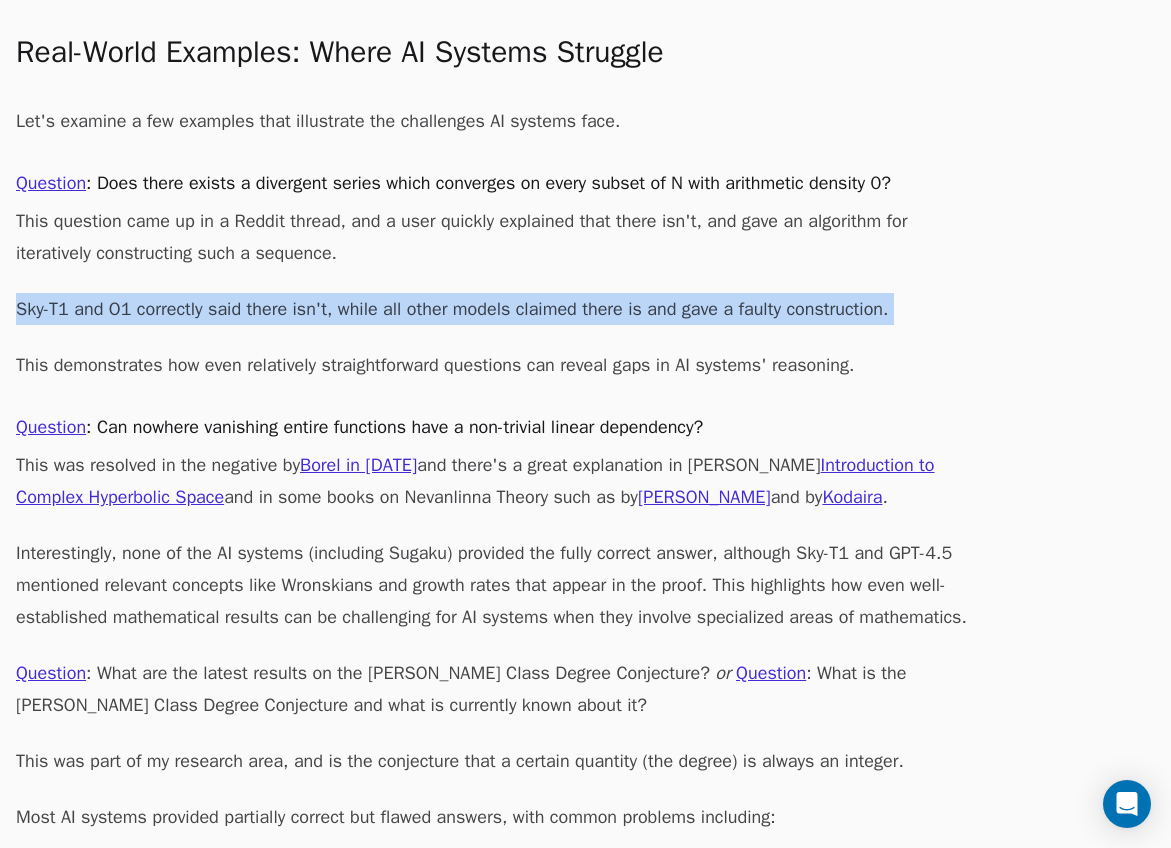 click on "Sky-T1 and O1 correctly said there isn't, while all other models claimed there is and gave a faulty construction." at bounding box center [496, 309] 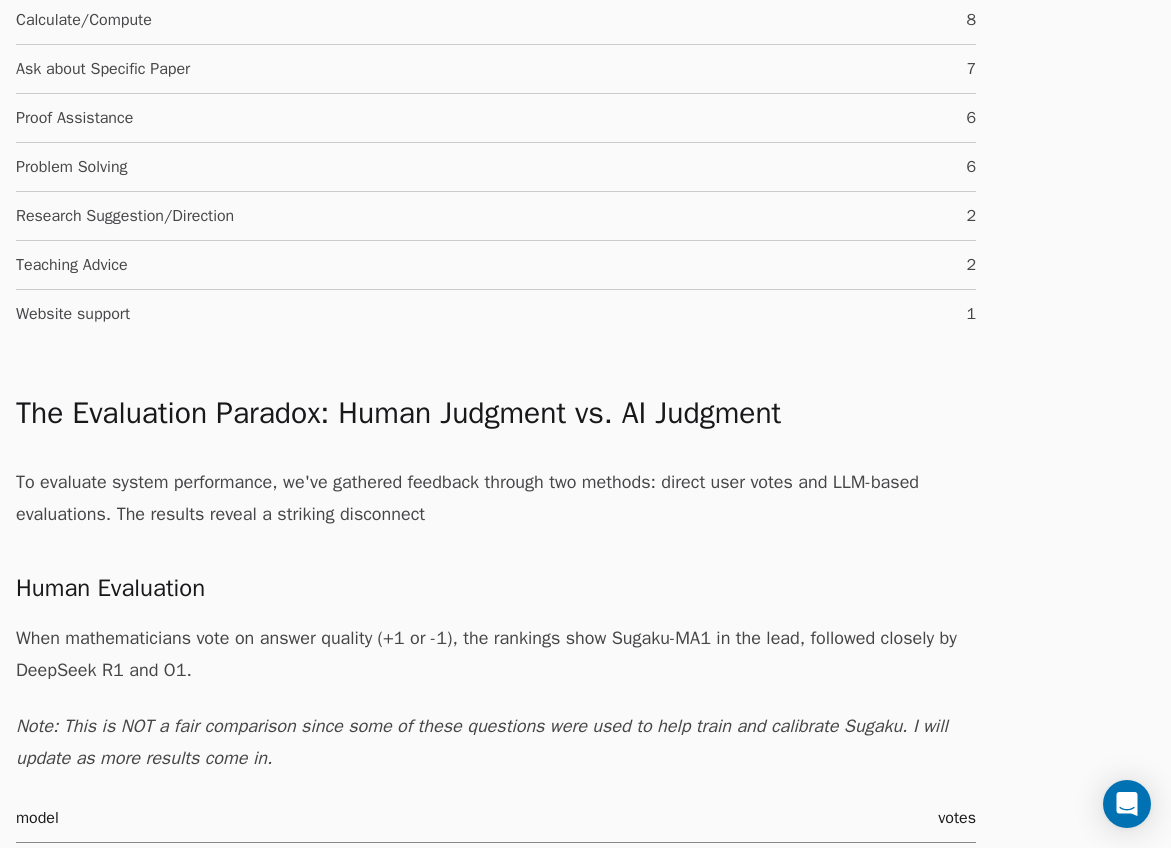 scroll, scrollTop: 3929, scrollLeft: 0, axis: vertical 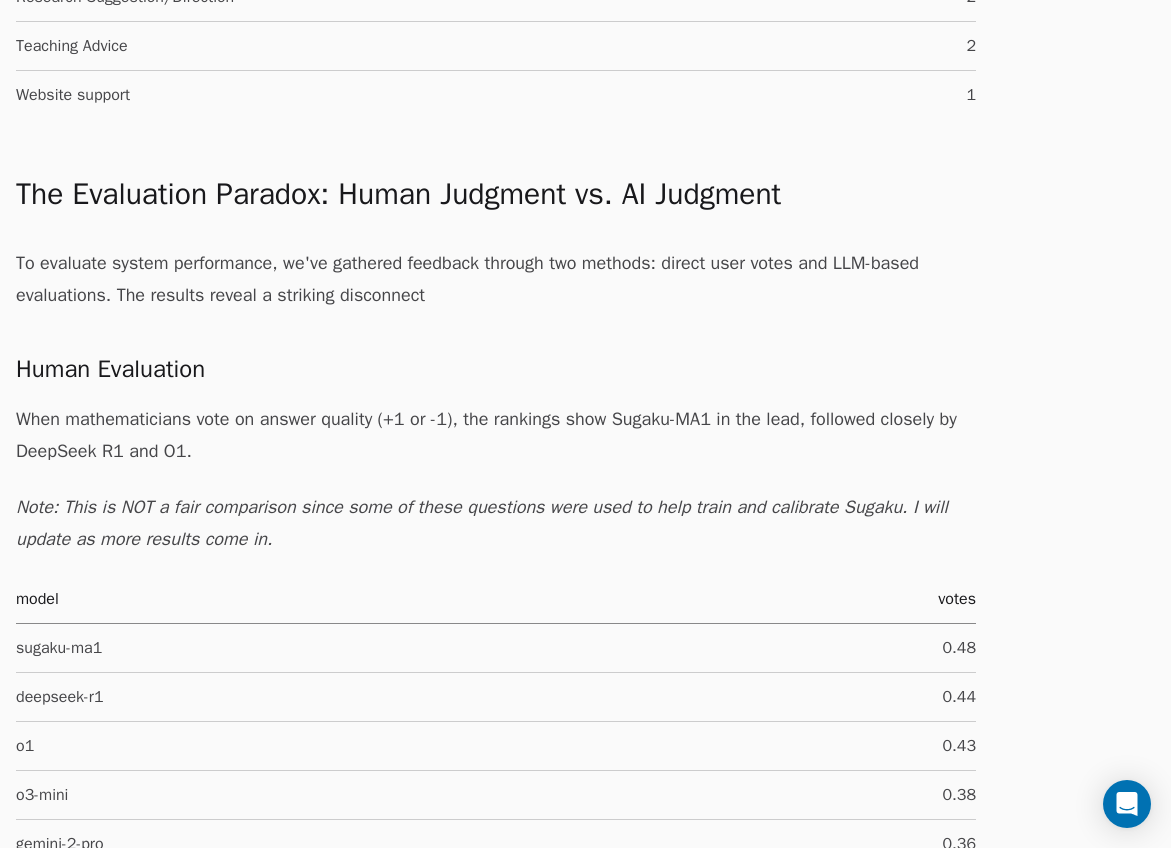 click on "To evaluate system performance, we've gathered feedback through two methods: direct user votes and LLM-based evaluations. The results reveal a striking disconnect" at bounding box center [496, 279] 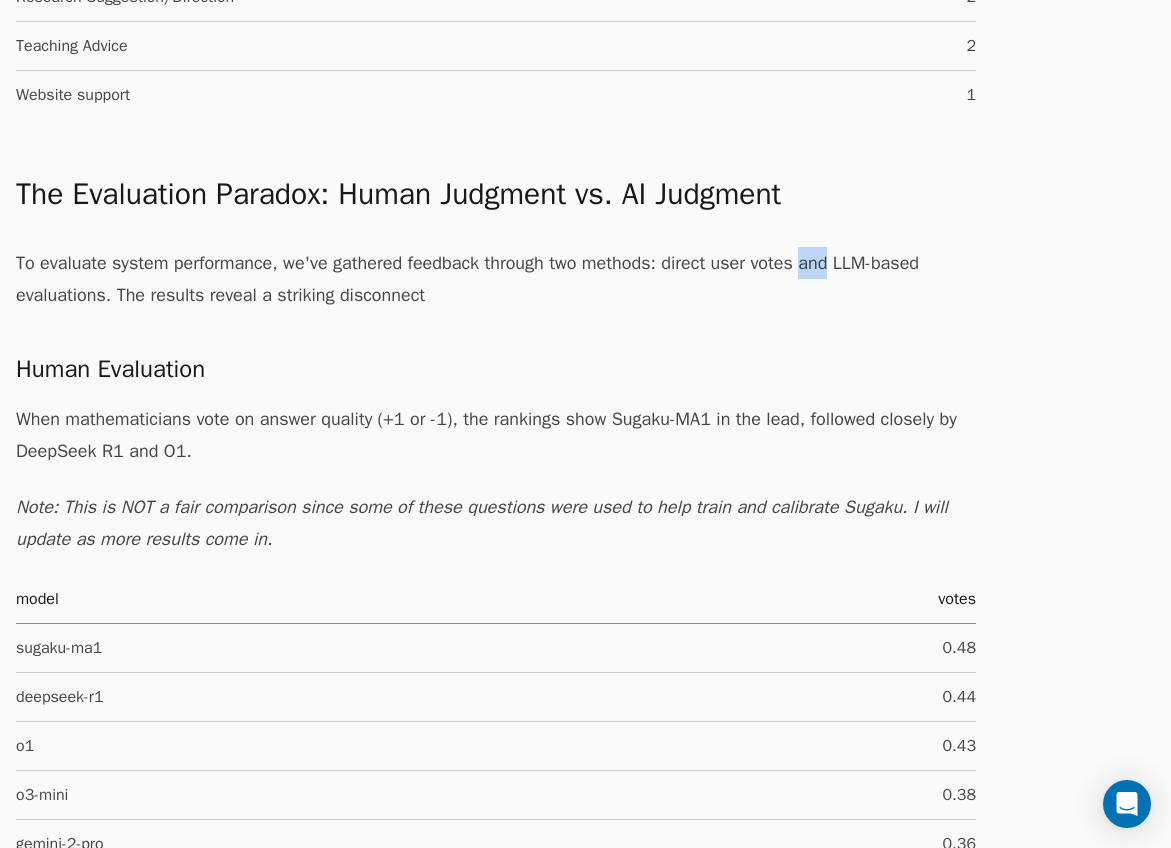 click on "To evaluate system performance, we've gathered feedback through two methods: direct user votes and LLM-based evaluations. The results reveal a striking disconnect" at bounding box center [496, 279] 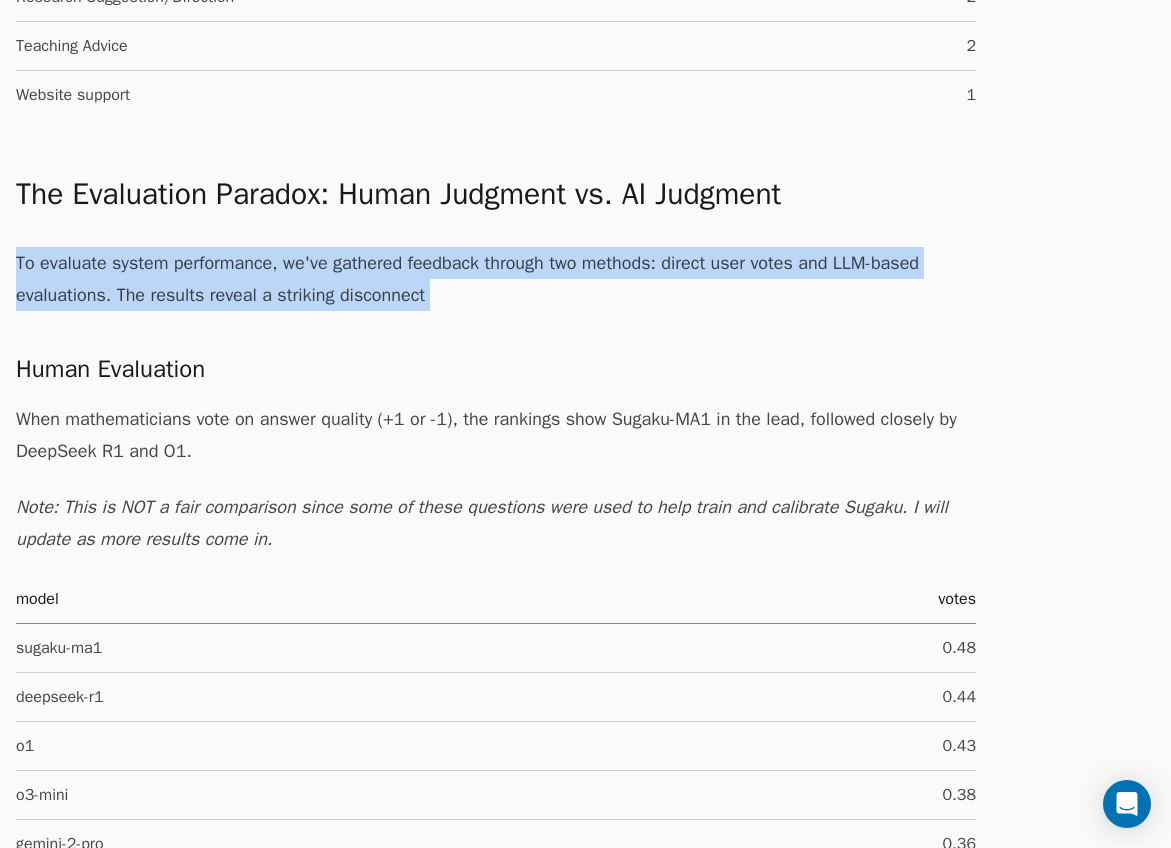 click on "To evaluate system performance, we've gathered feedback through two methods: direct user votes and LLM-based evaluations. The results reveal a striking disconnect" at bounding box center [496, 279] 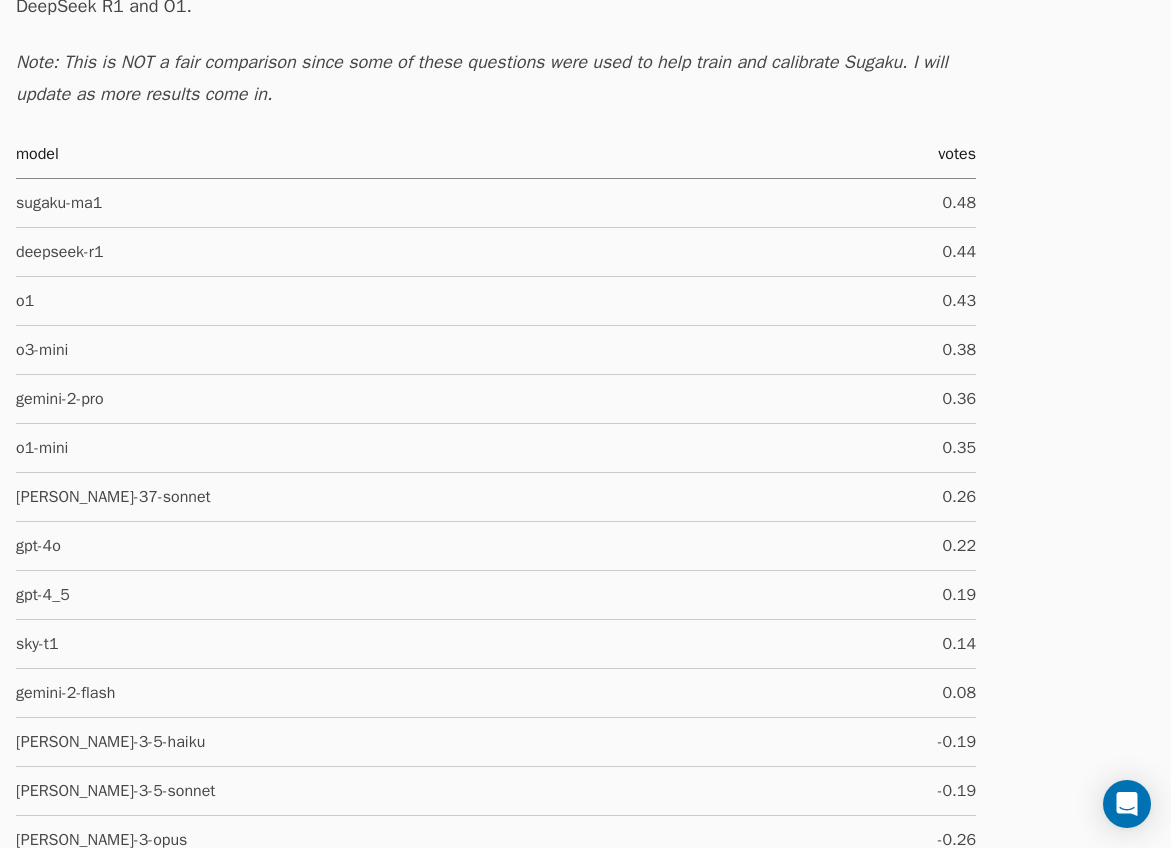 scroll, scrollTop: 4286, scrollLeft: 0, axis: vertical 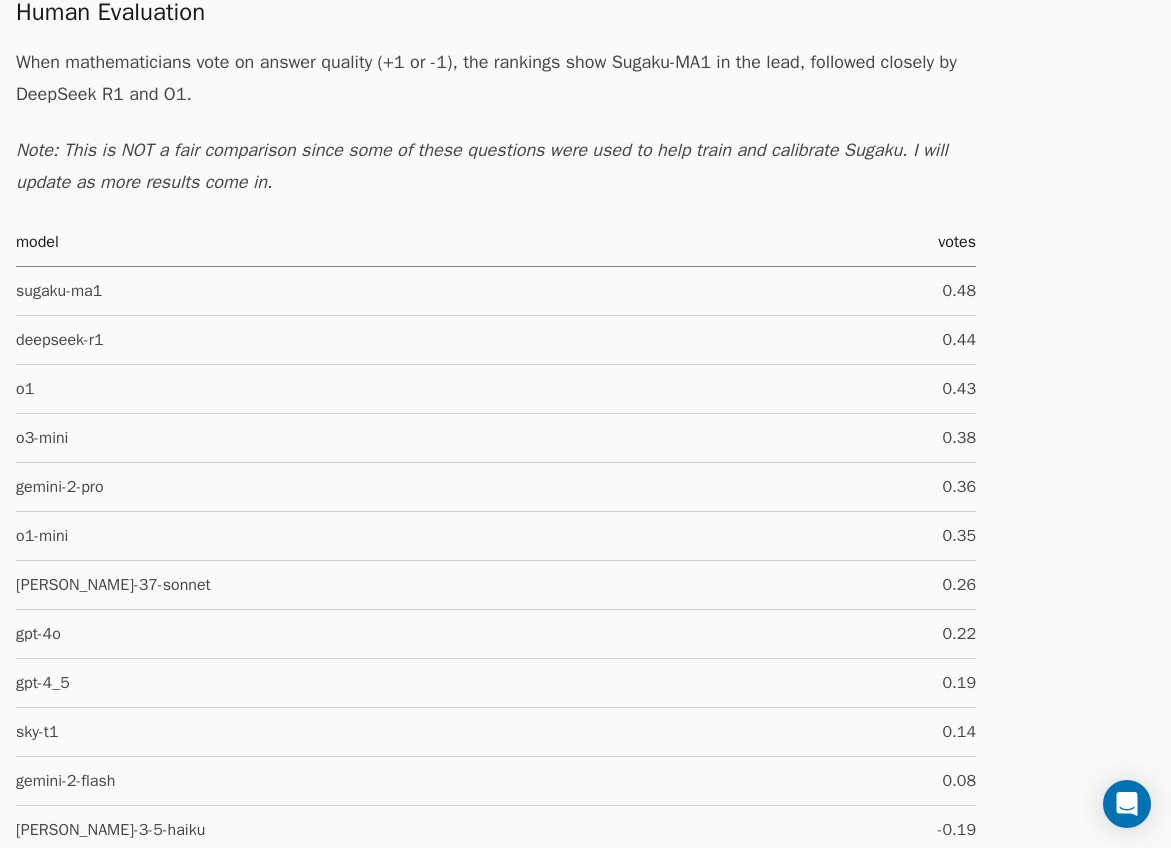 click on "0.48" at bounding box center [883, 290] 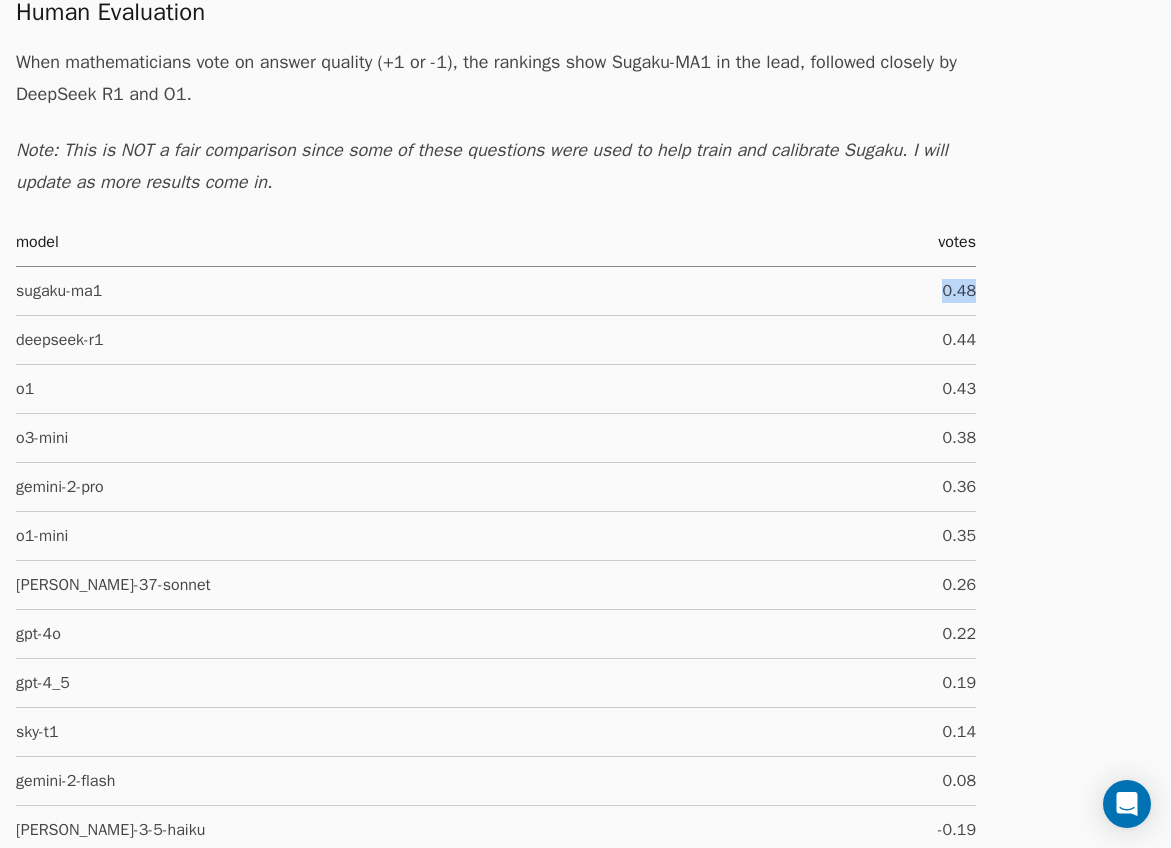 click on "0.48" at bounding box center [883, 290] 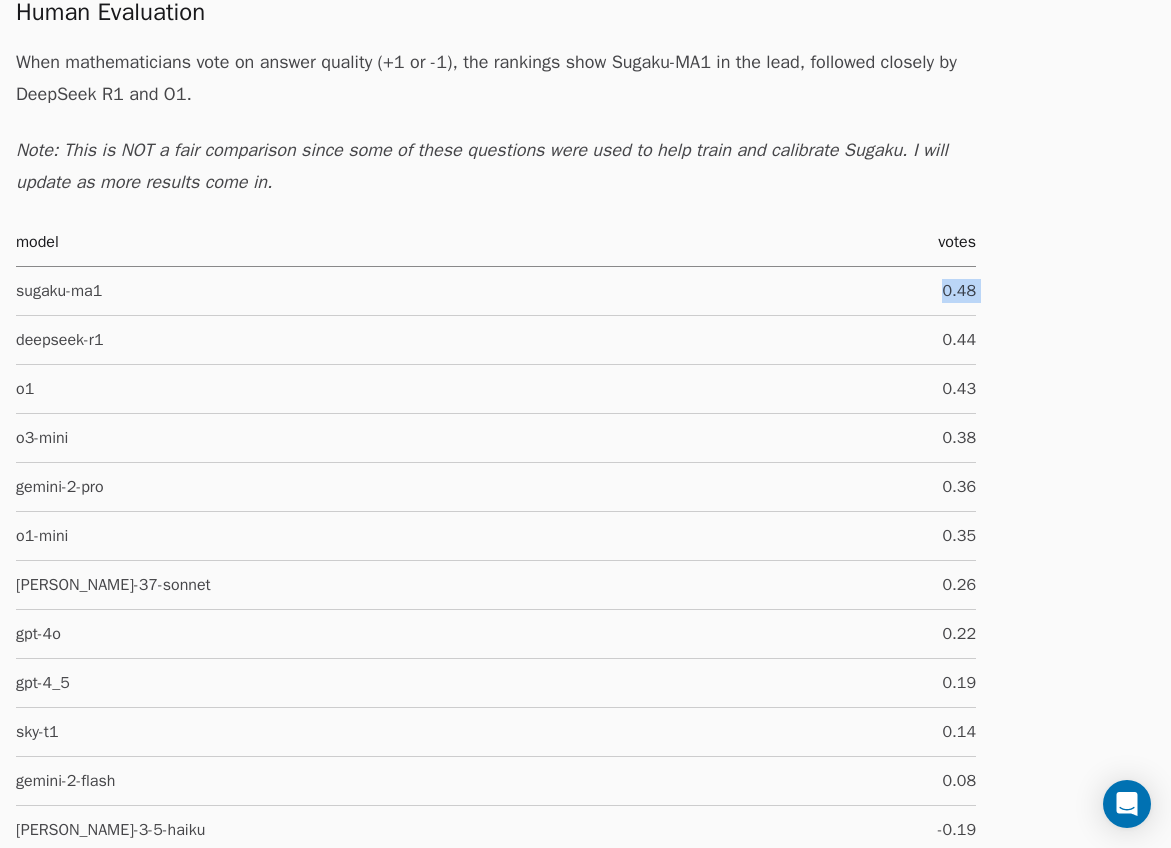 click on "0.48" at bounding box center (883, 290) 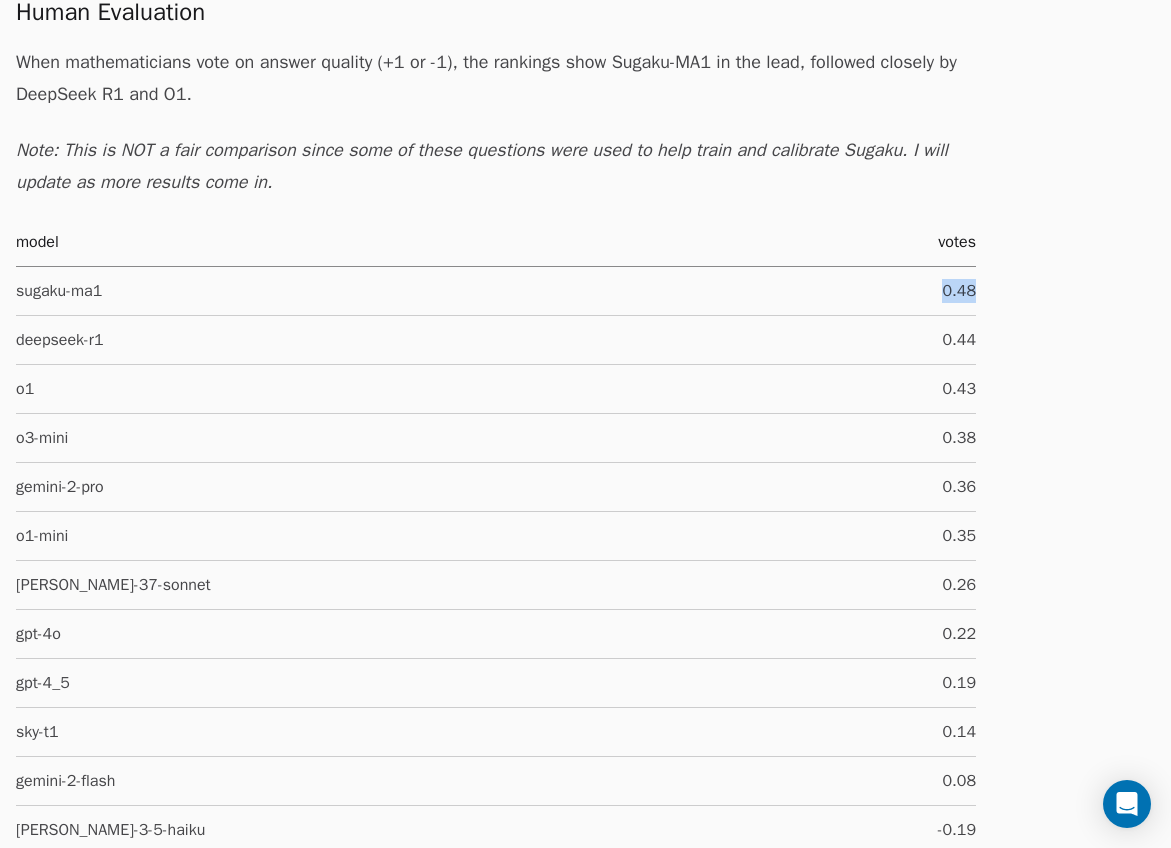 click on "0.48" at bounding box center [883, 290] 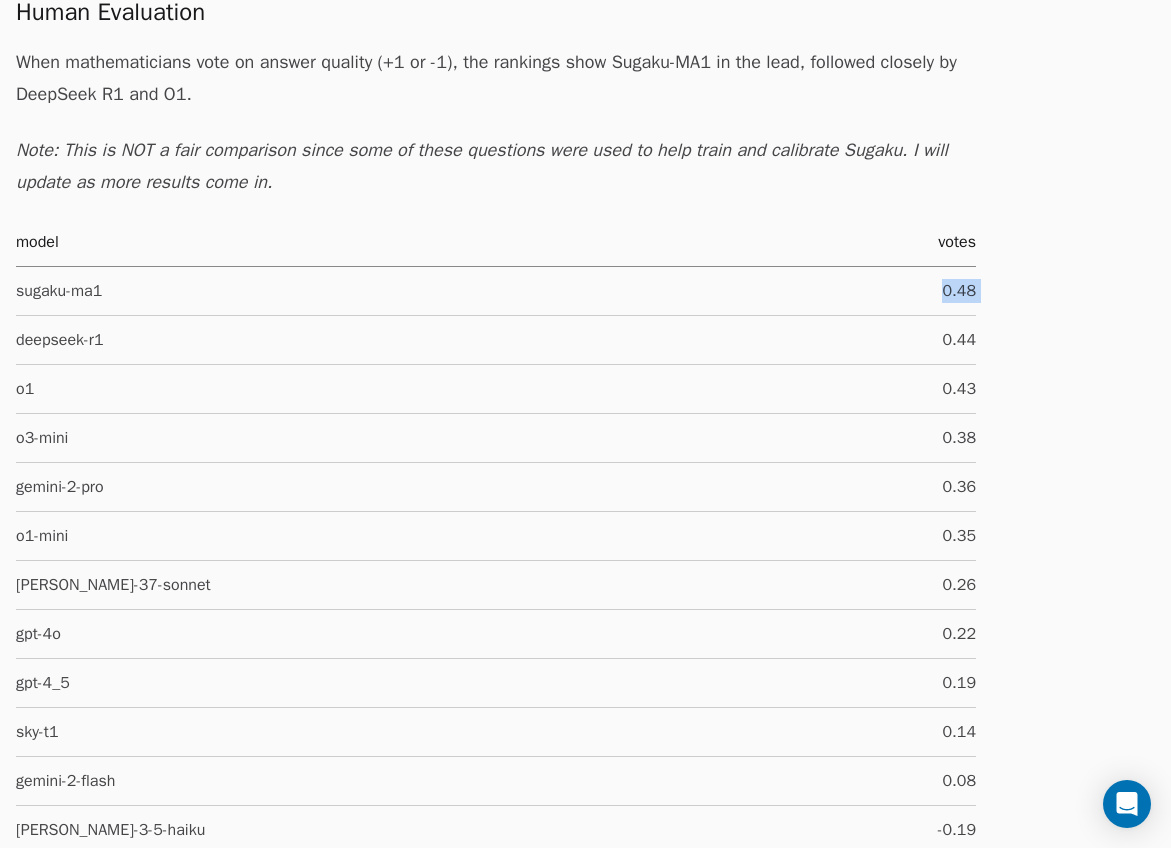click on "0.48" at bounding box center [883, 290] 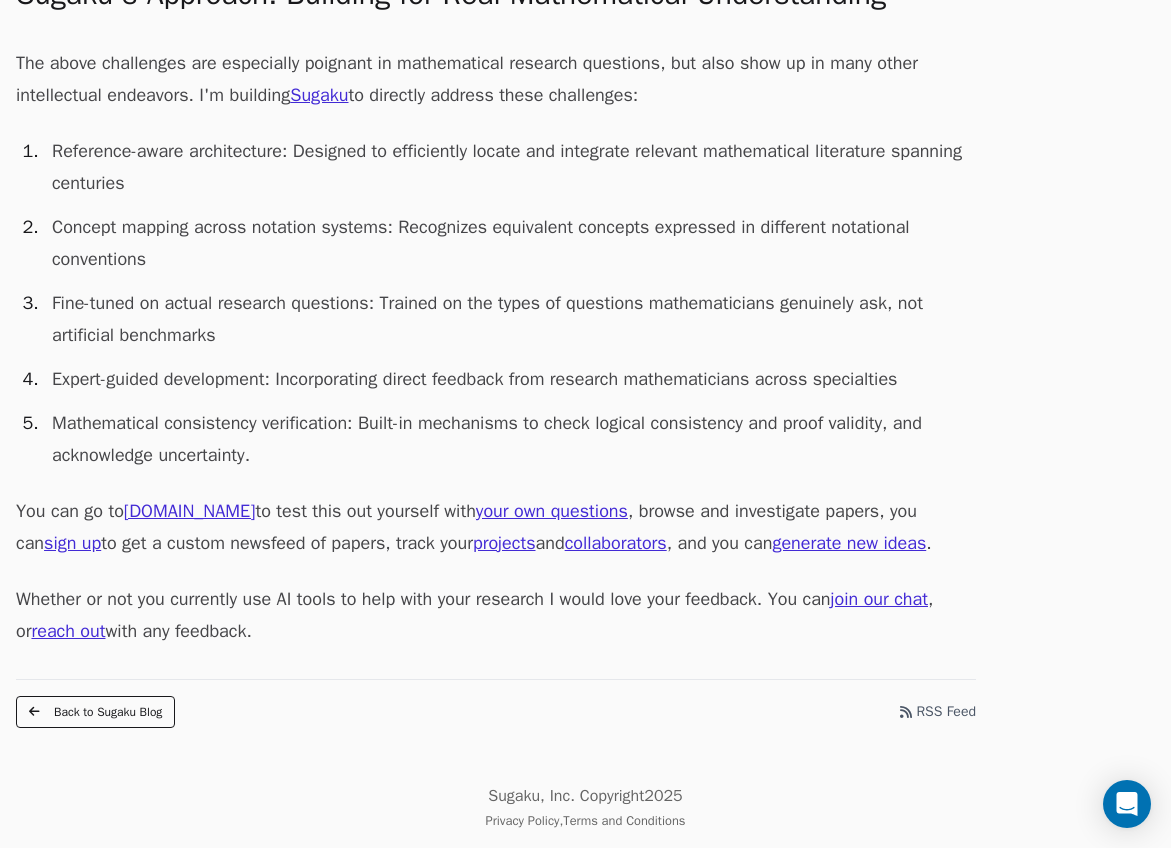 scroll, scrollTop: 8221, scrollLeft: 0, axis: vertical 